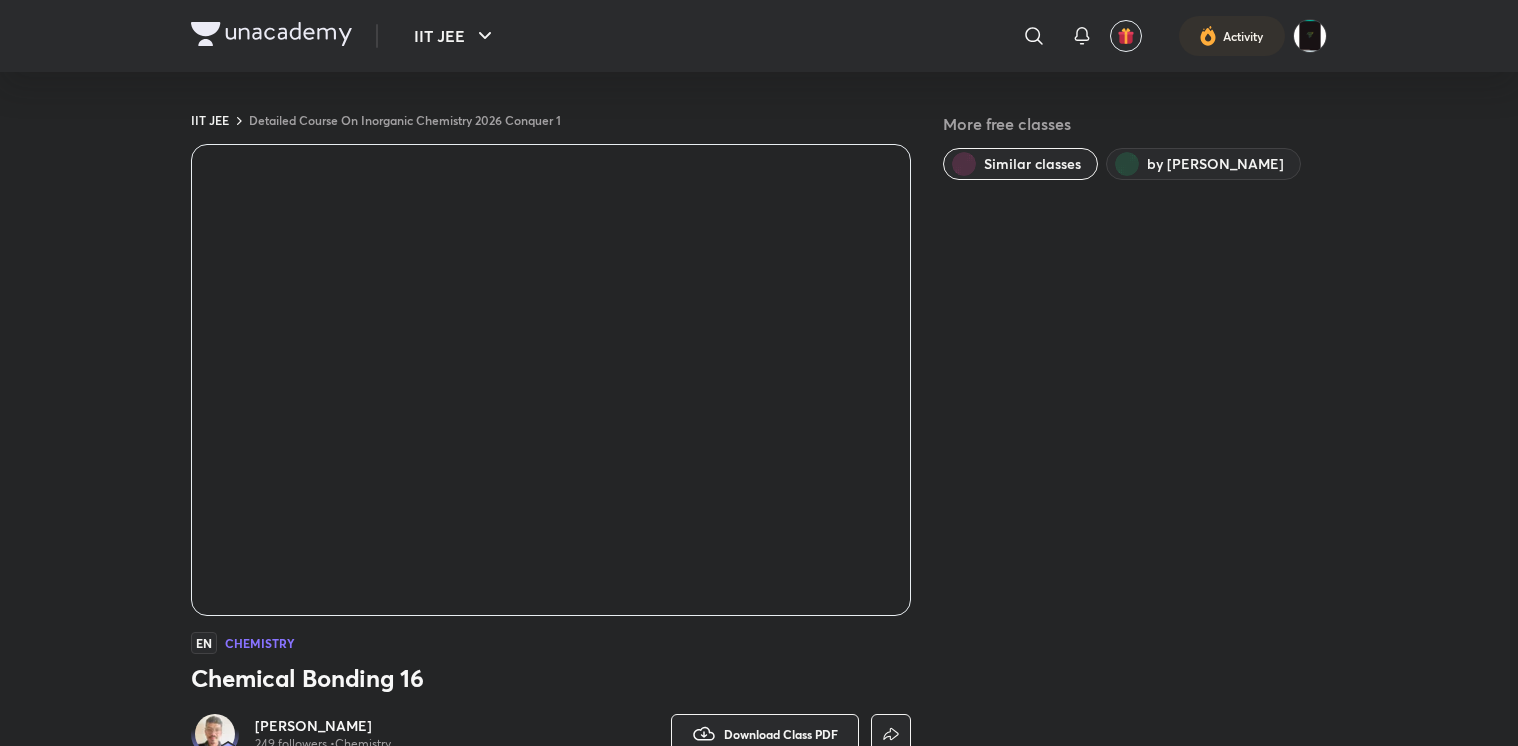 scroll, scrollTop: 0, scrollLeft: 0, axis: both 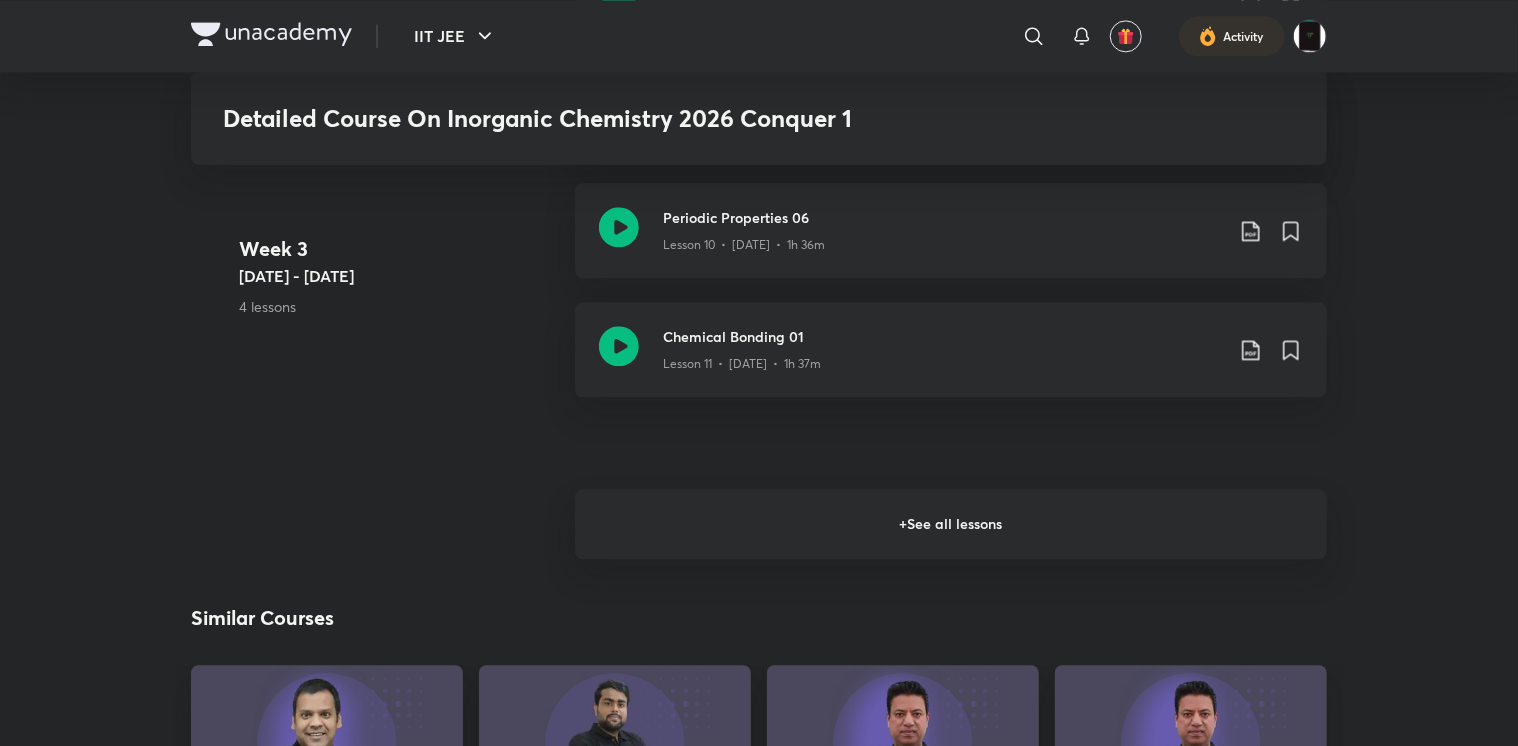 click on "+  See all lessons" at bounding box center [951, 524] 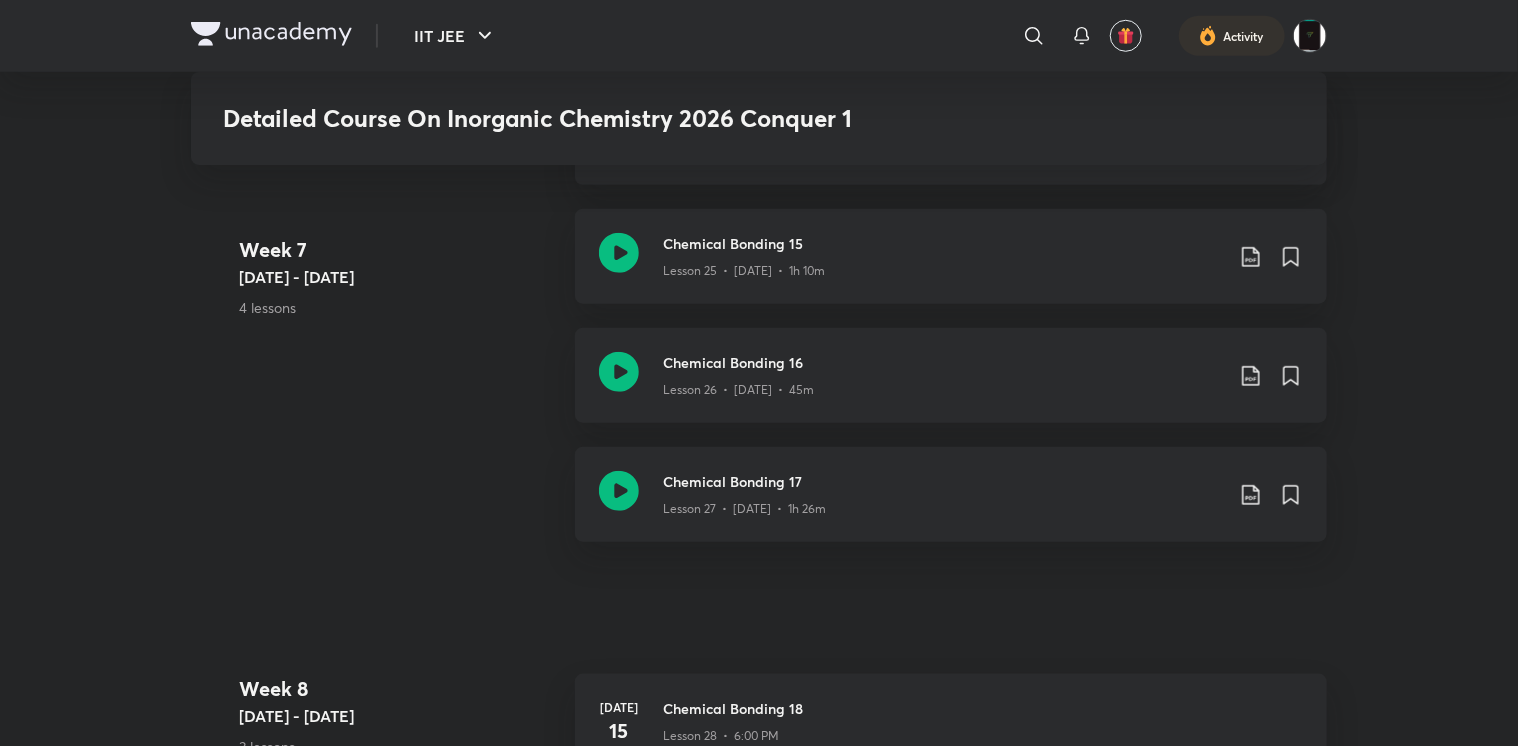 scroll, scrollTop: 4554, scrollLeft: 0, axis: vertical 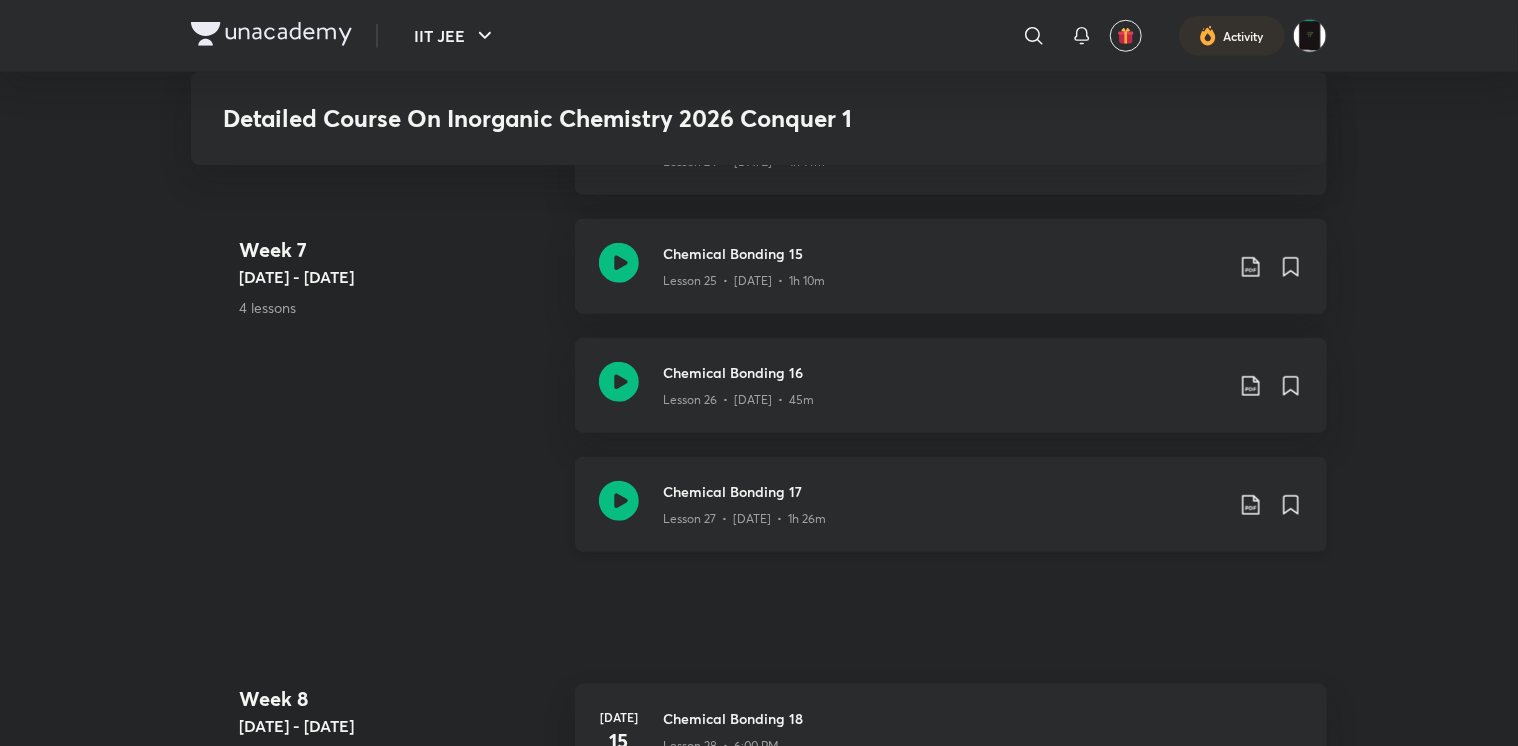 click on "Lesson 27  •  Jul 11  •  1h 26m" at bounding box center [744, -3459] 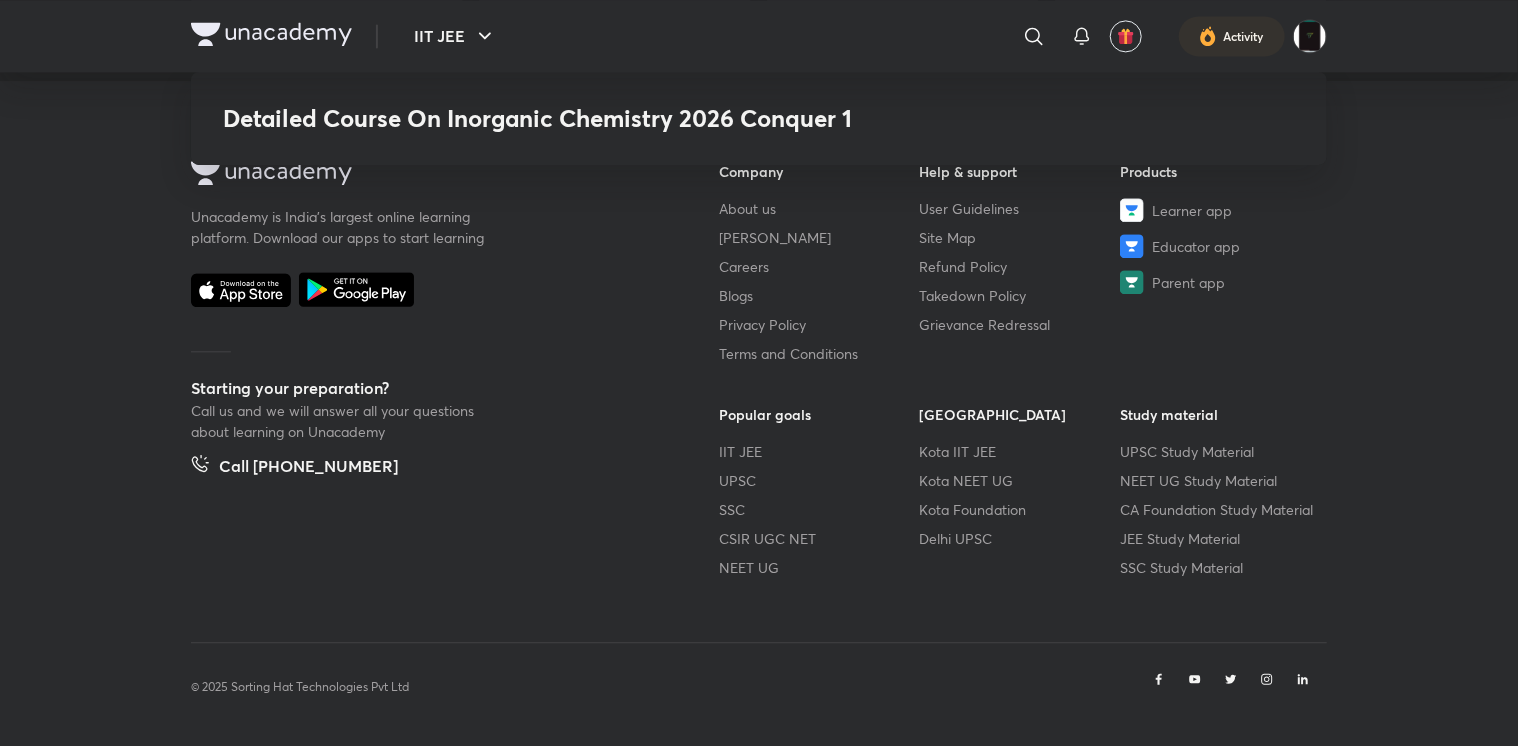 scroll, scrollTop: 5945, scrollLeft: 0, axis: vertical 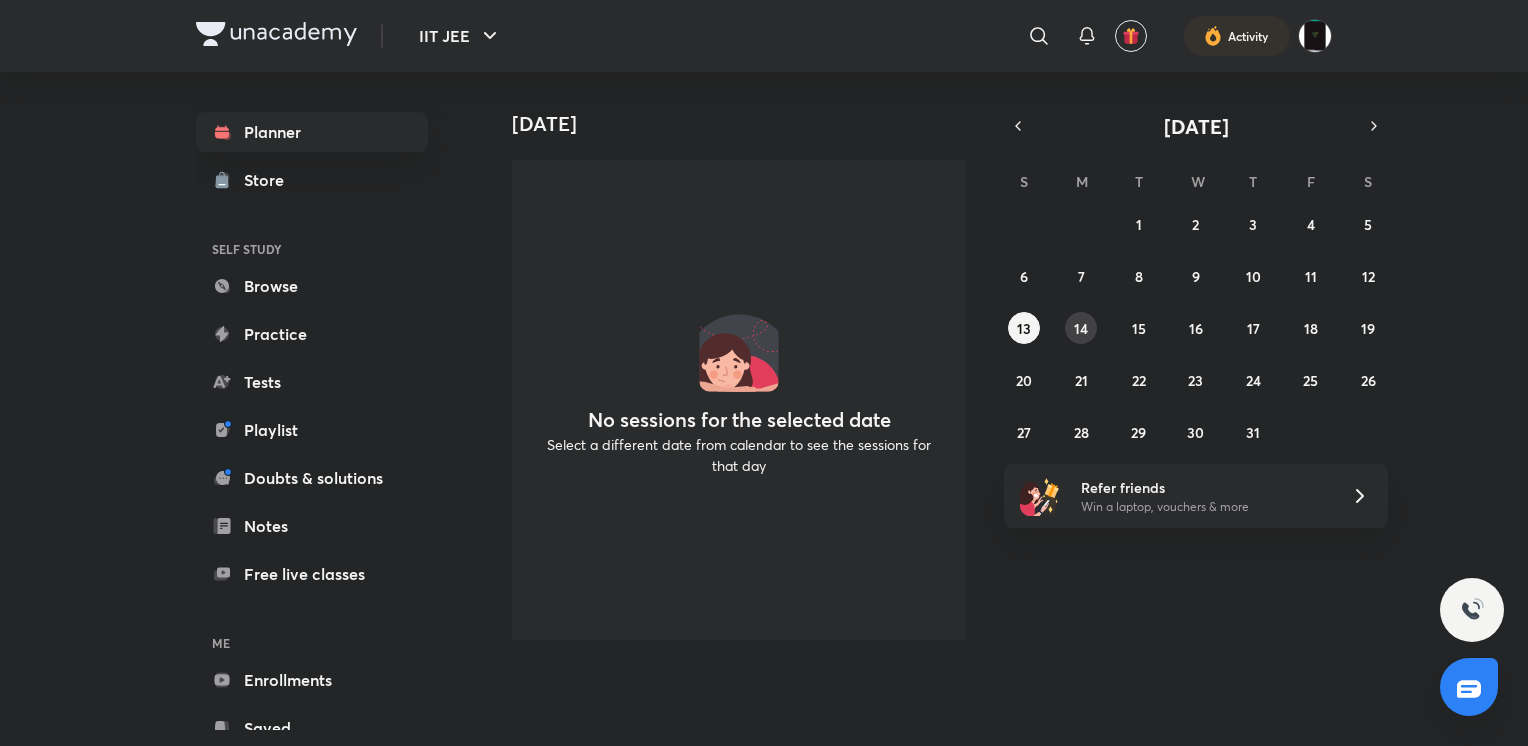 click on "14" at bounding box center [1081, 328] 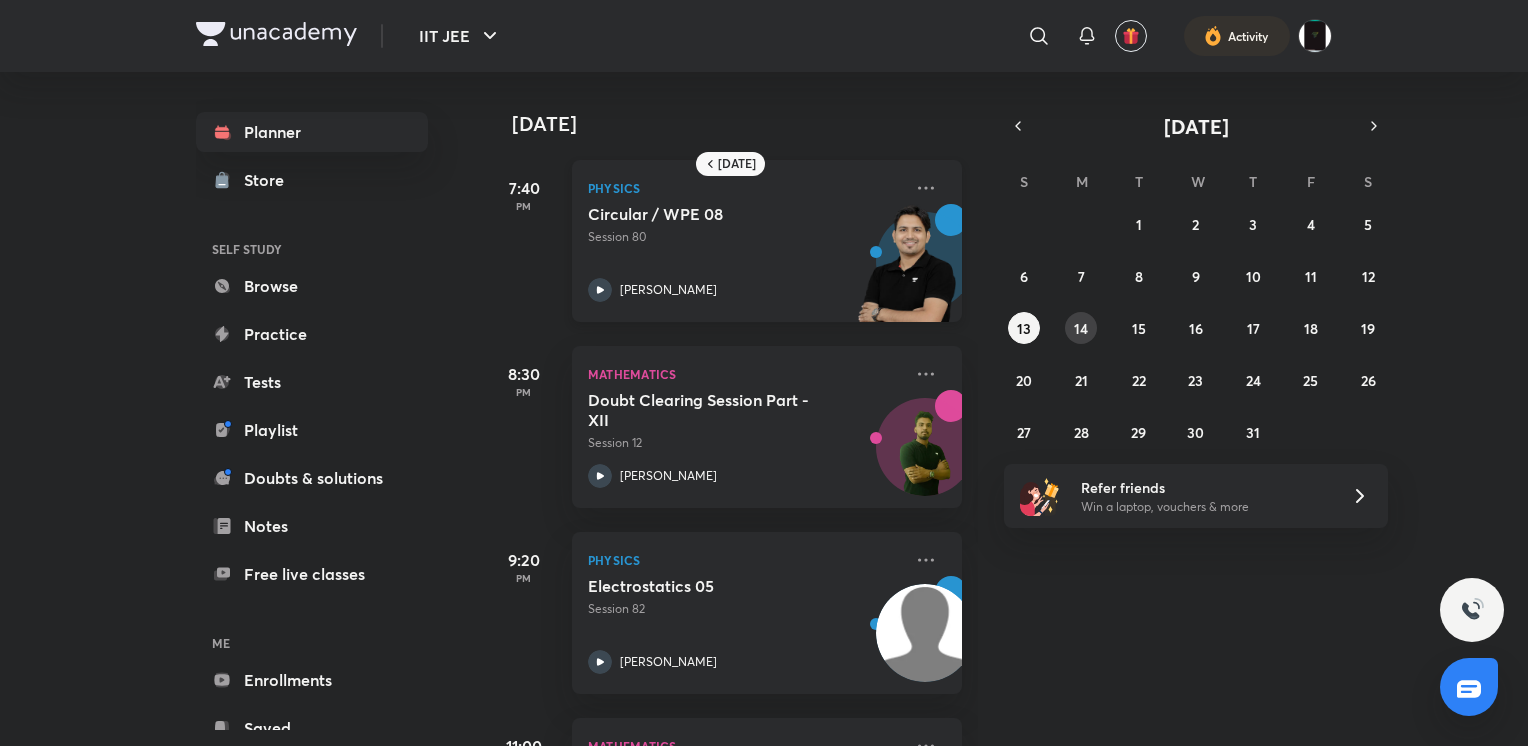 scroll, scrollTop: 164, scrollLeft: 20, axis: both 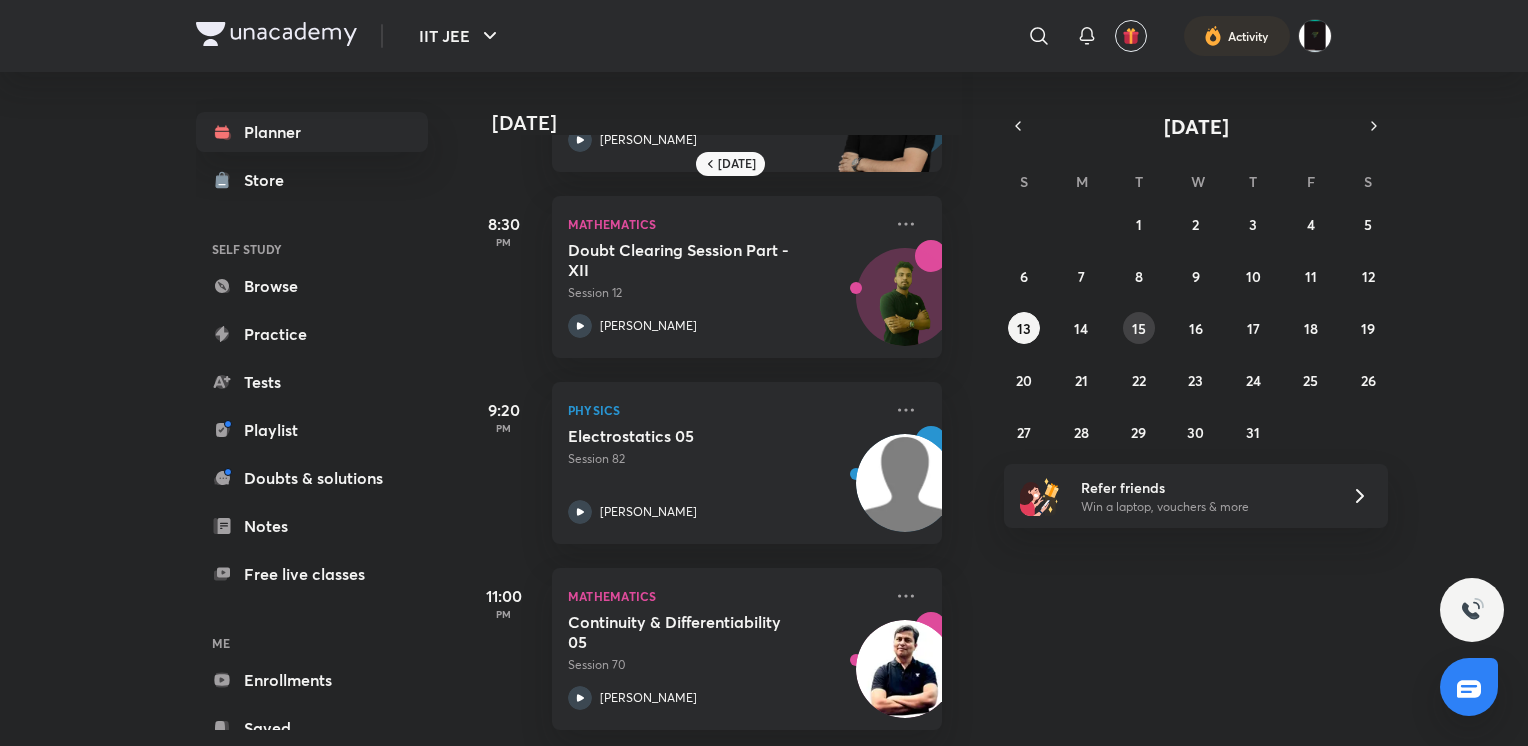 click on "29 30 1 2 3 4 5 6 7 8 9 10 11 12 13 14 15 16 17 18 19 20 21 22 23 24 25 26 27 28 29 30 31 1 2" at bounding box center [1196, 328] 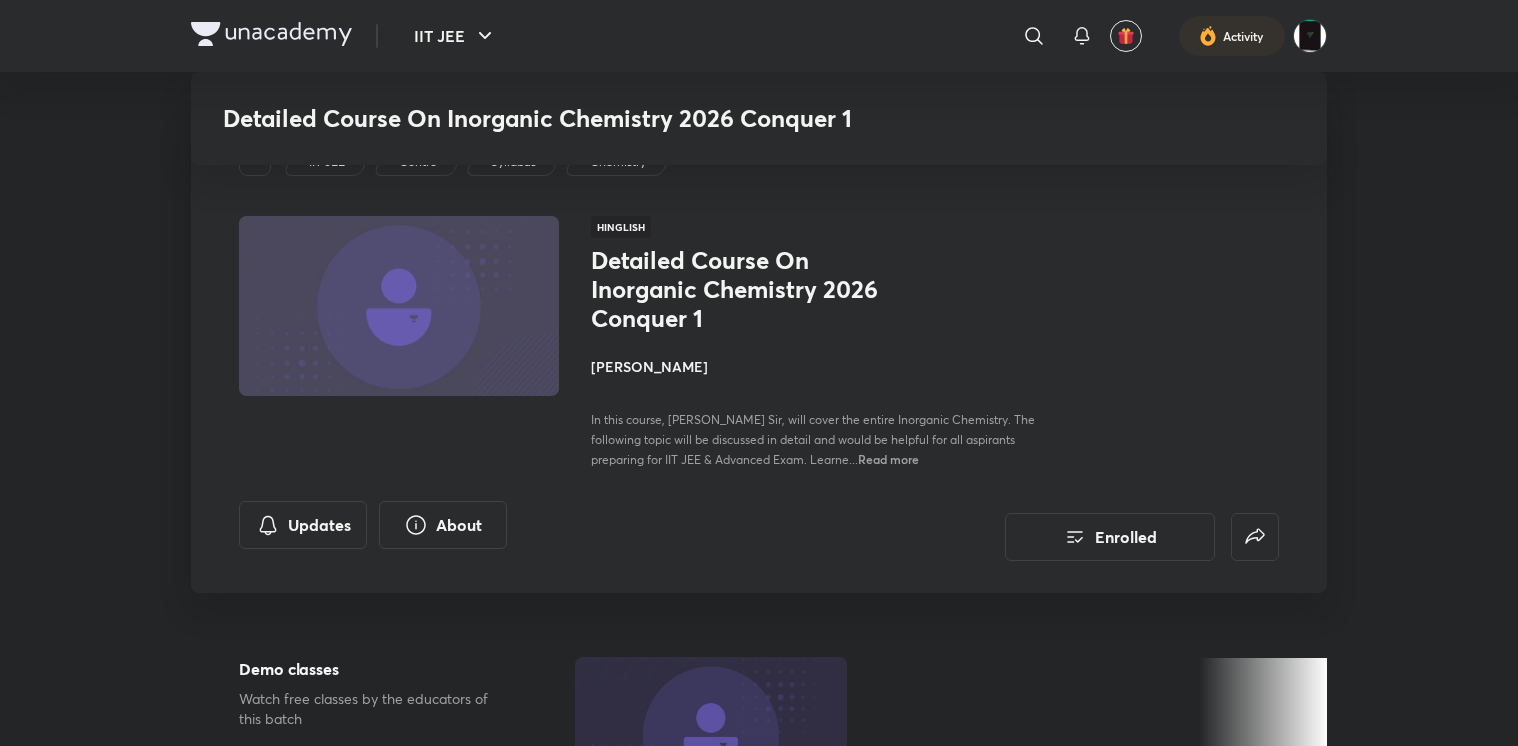 scroll, scrollTop: 5272, scrollLeft: 0, axis: vertical 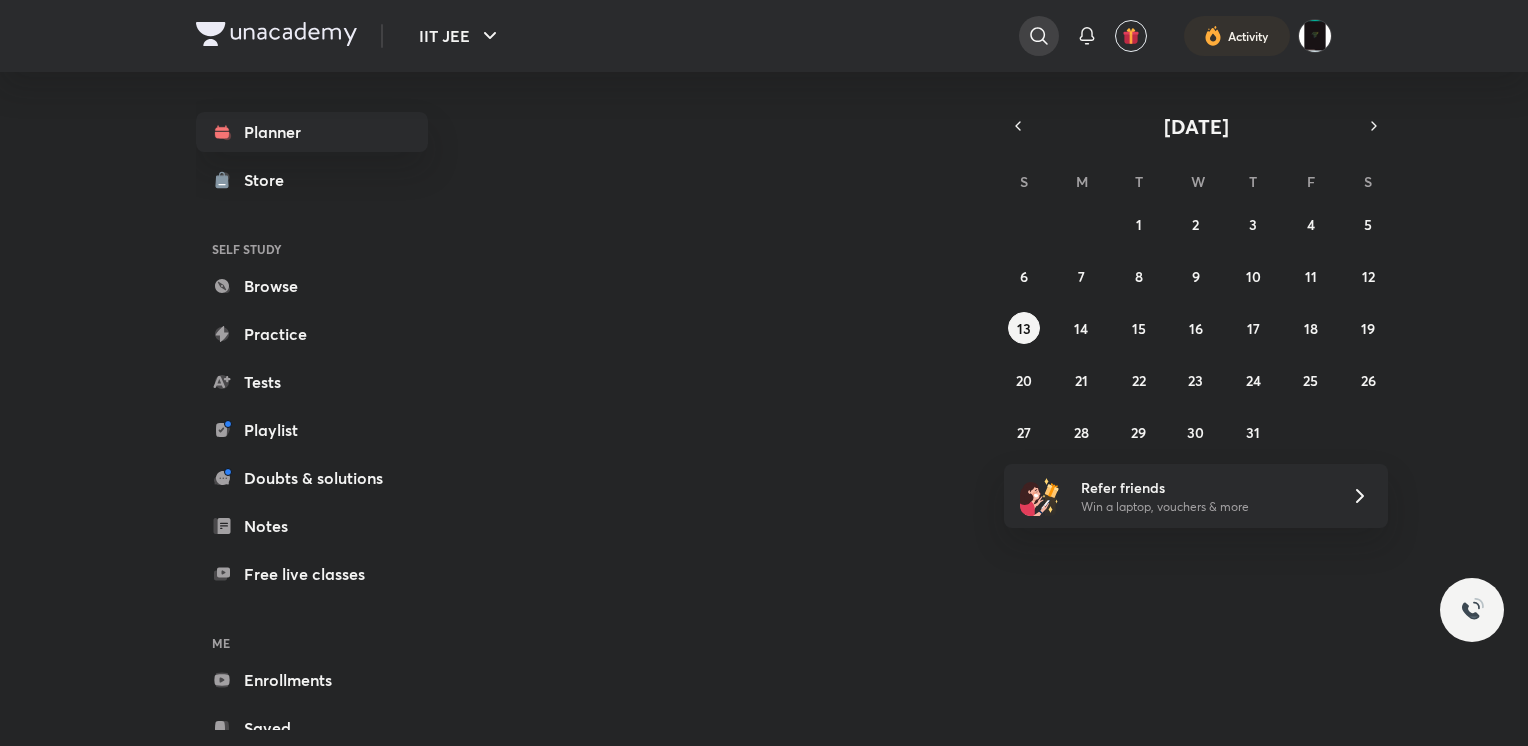 click 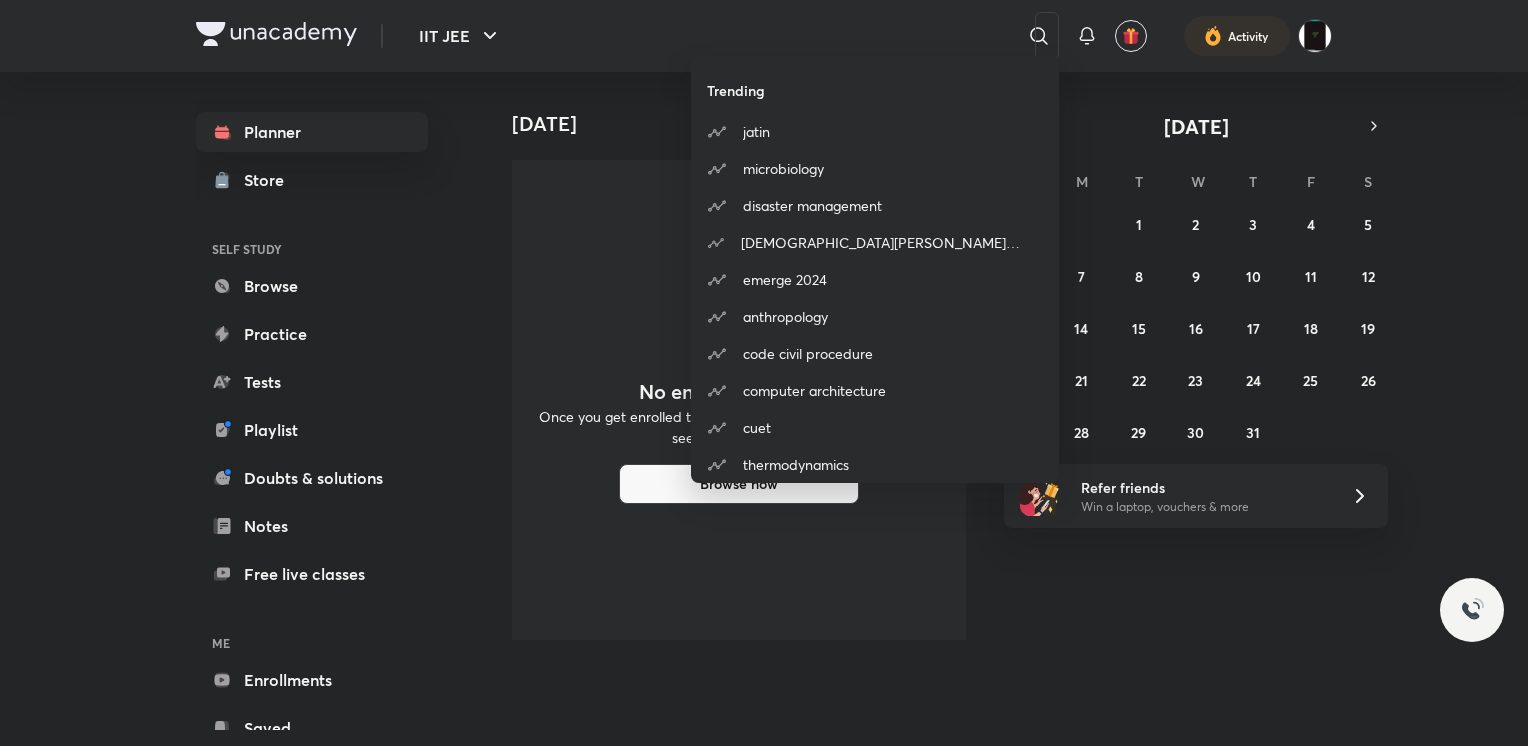 click on "Trending jatin microbiology disaster management hafsa malik course fees emerge 2024 anthropology code civil procedure computer architecture cuet thermodynamics" at bounding box center [764, 373] 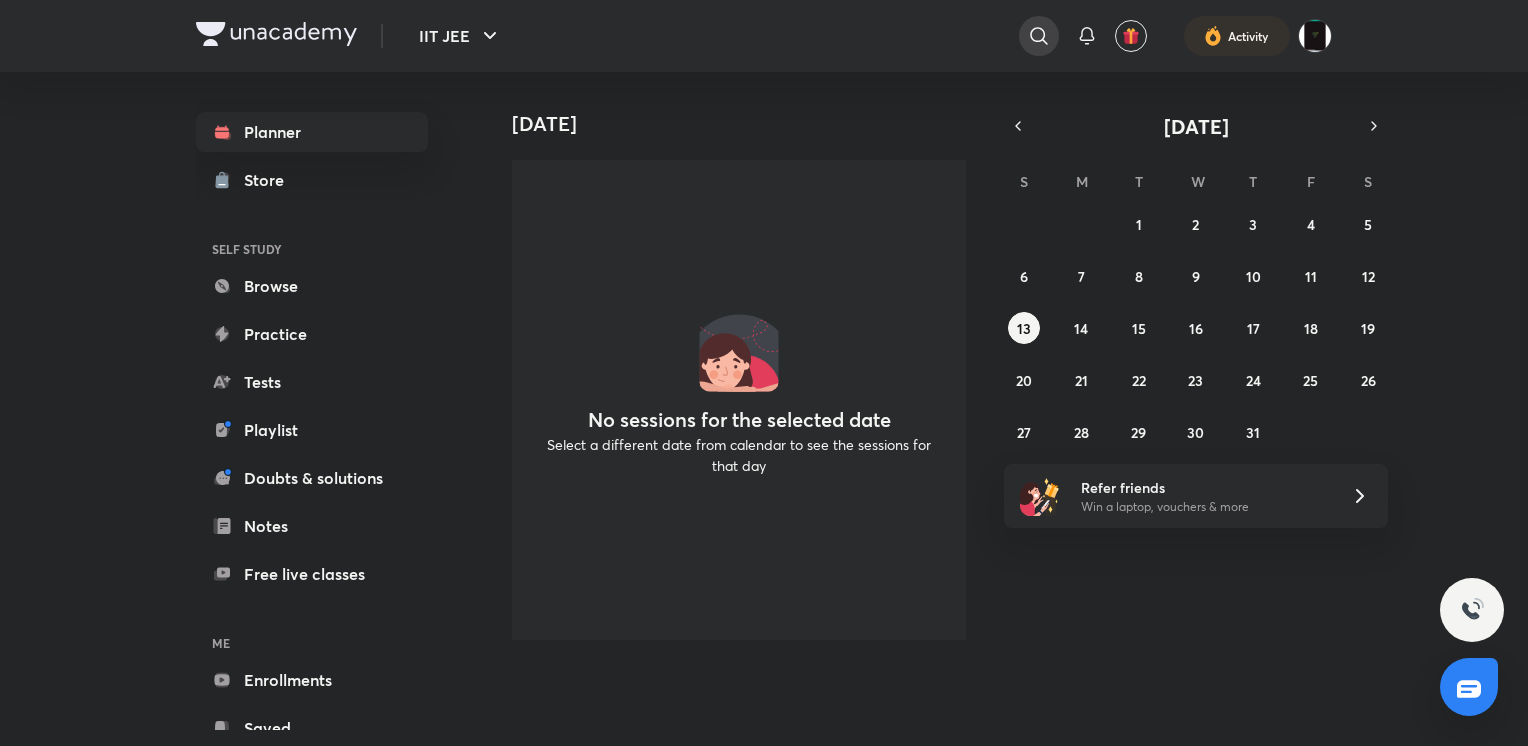 click at bounding box center (1039, 36) 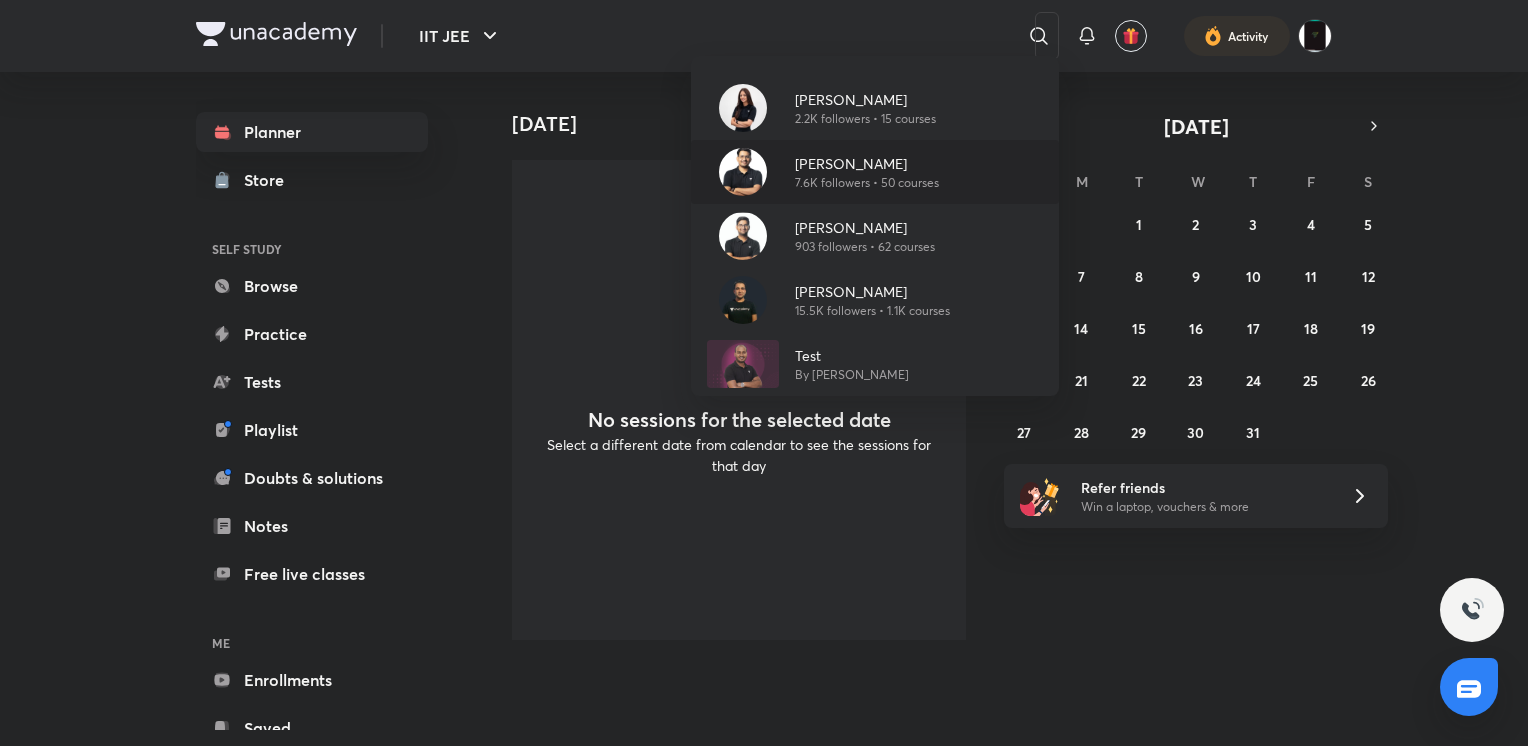 click on "Rahul Yadav" at bounding box center (867, 163) 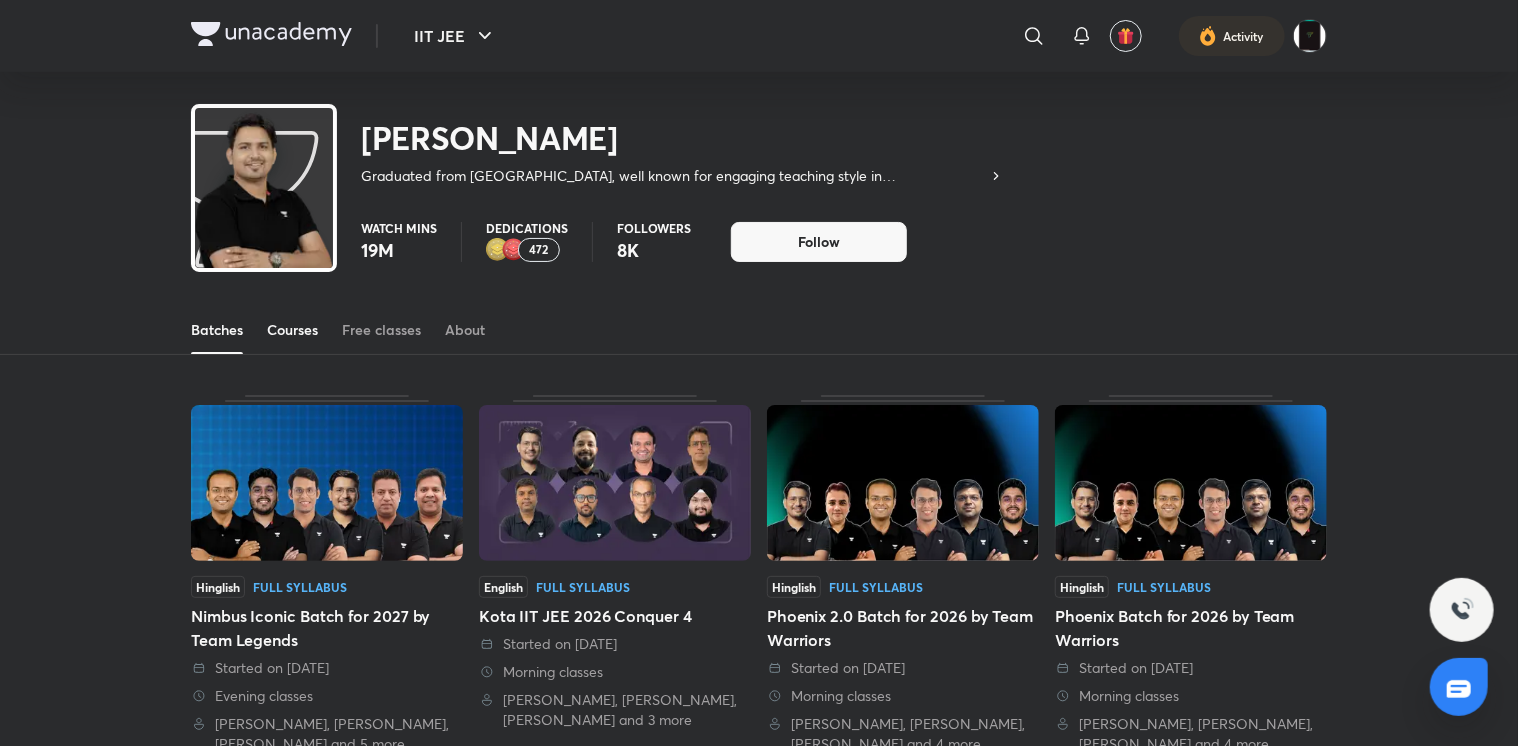 click on "Courses" at bounding box center (292, 330) 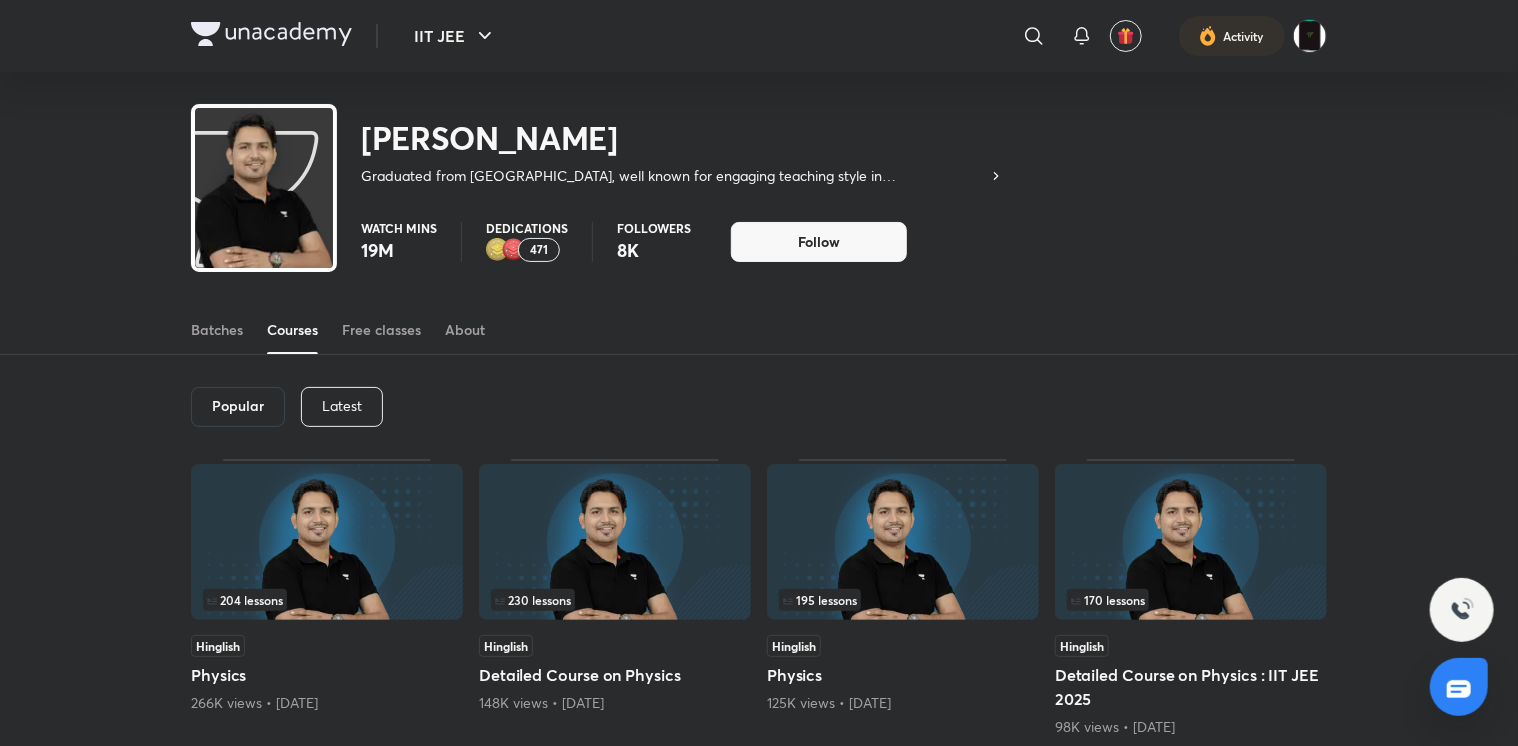 click at bounding box center (1191, 542) 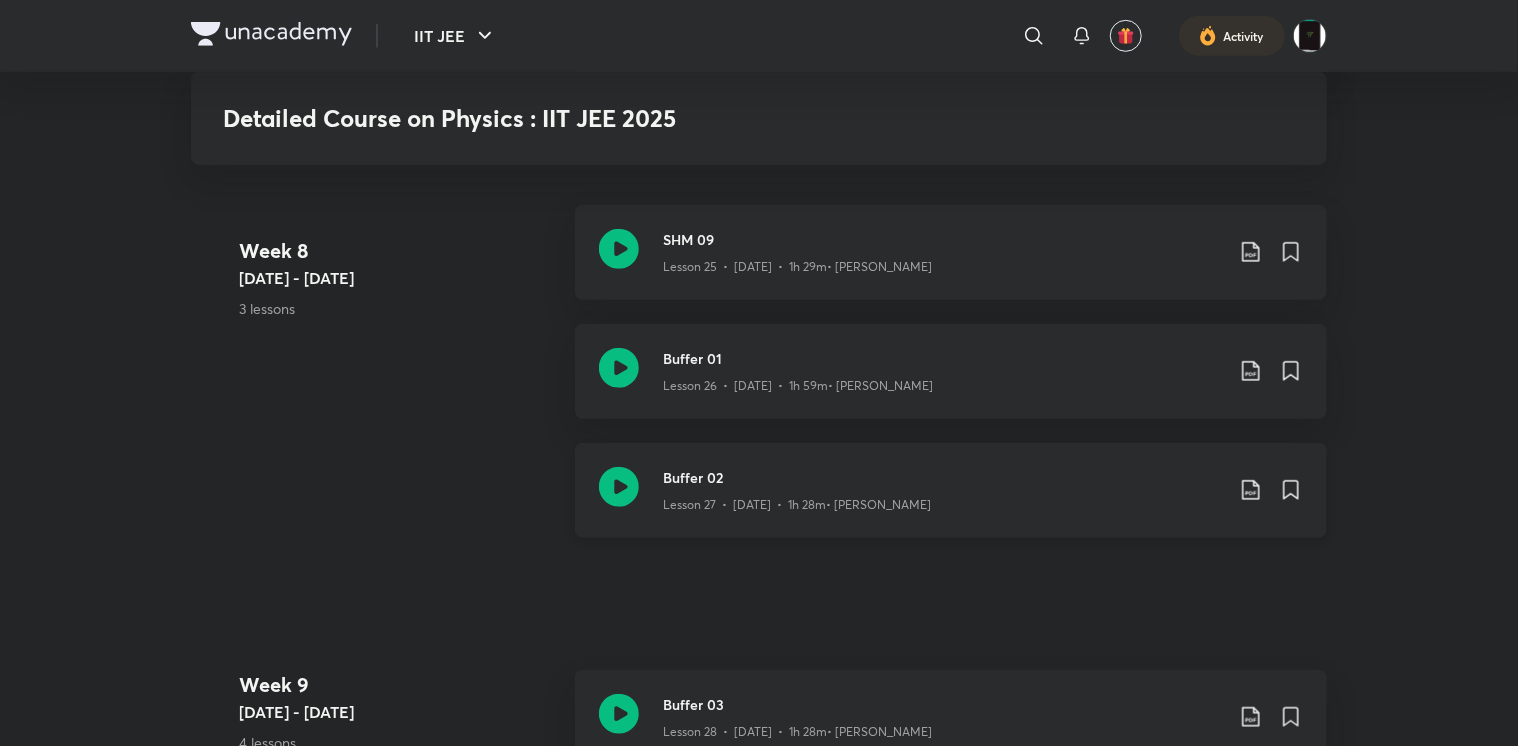 scroll, scrollTop: 4566, scrollLeft: 0, axis: vertical 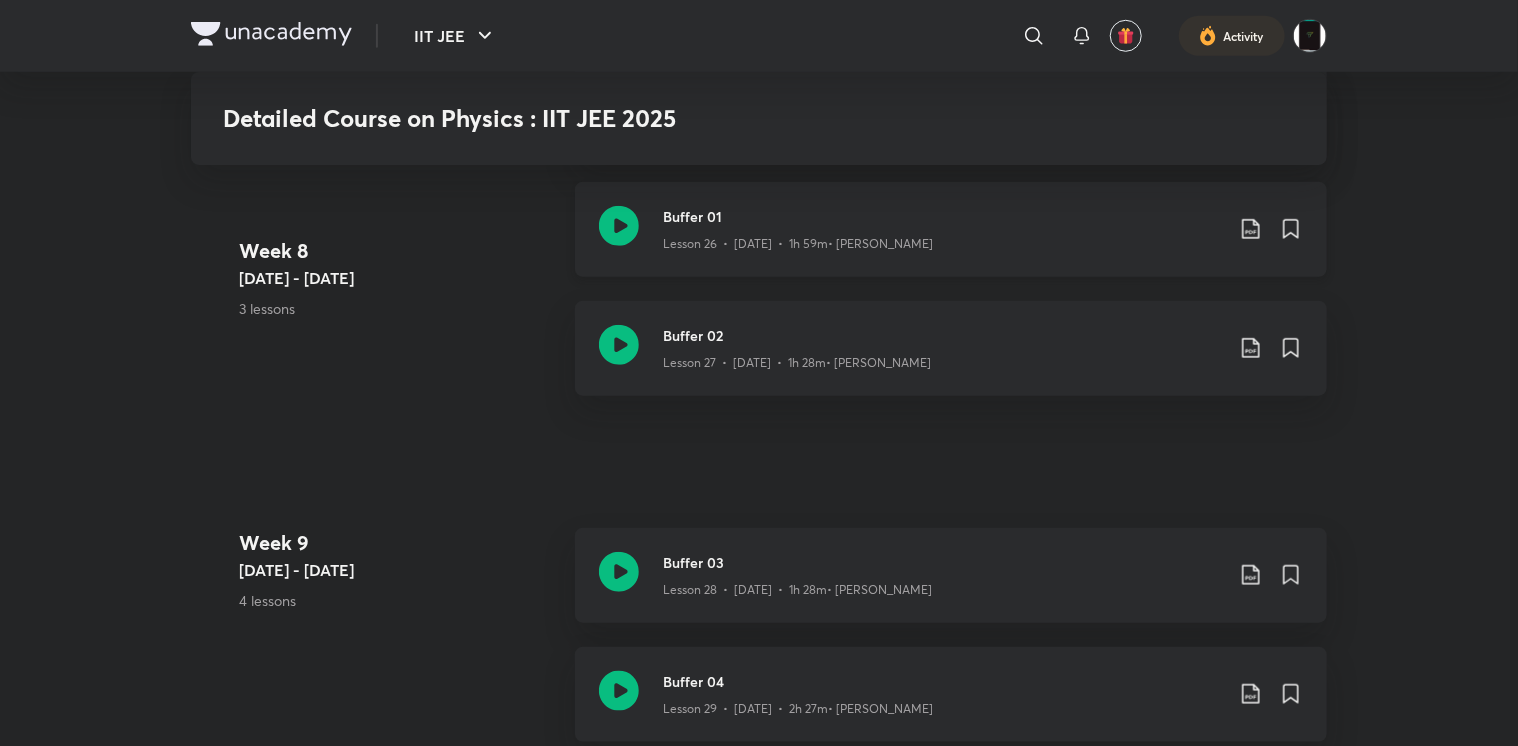 click 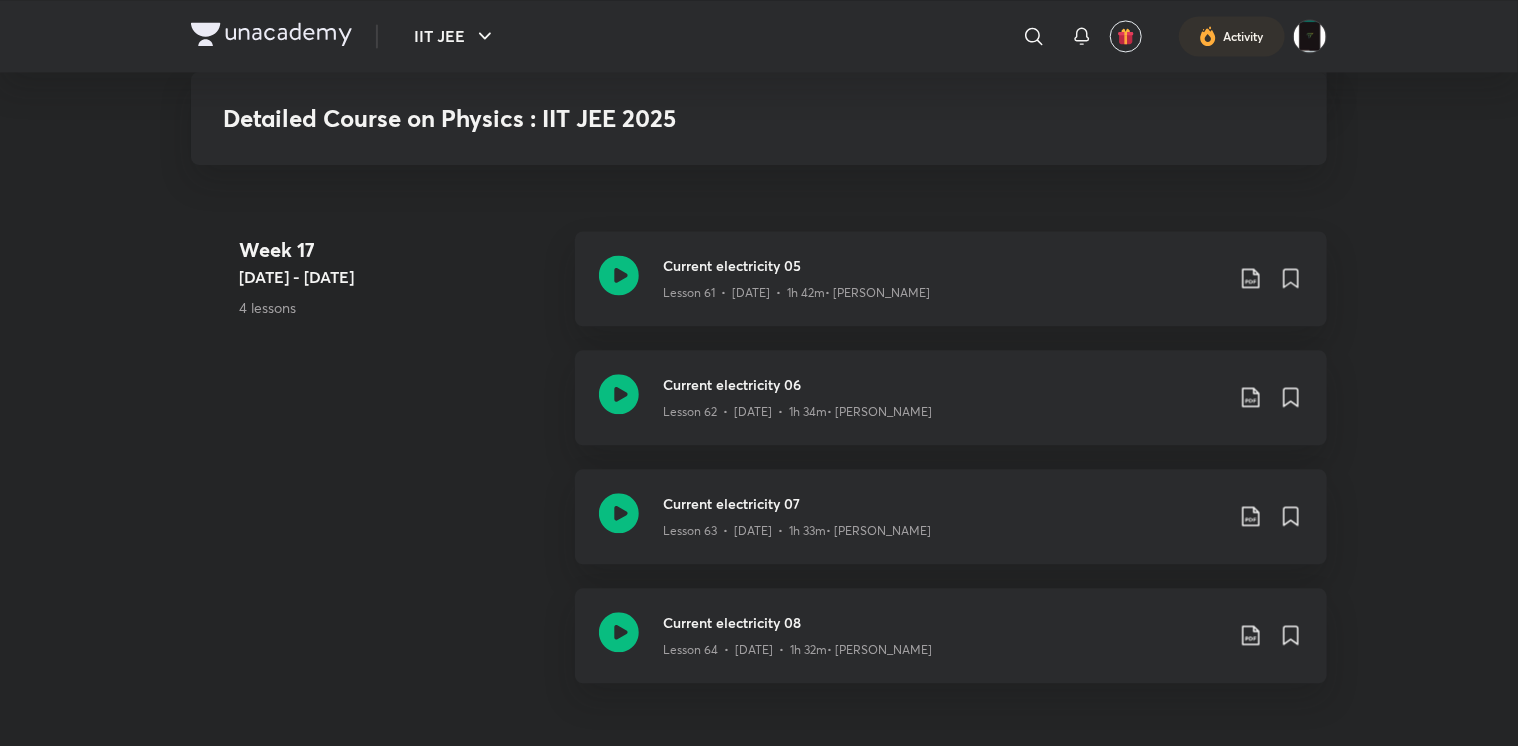 scroll, scrollTop: 9691, scrollLeft: 0, axis: vertical 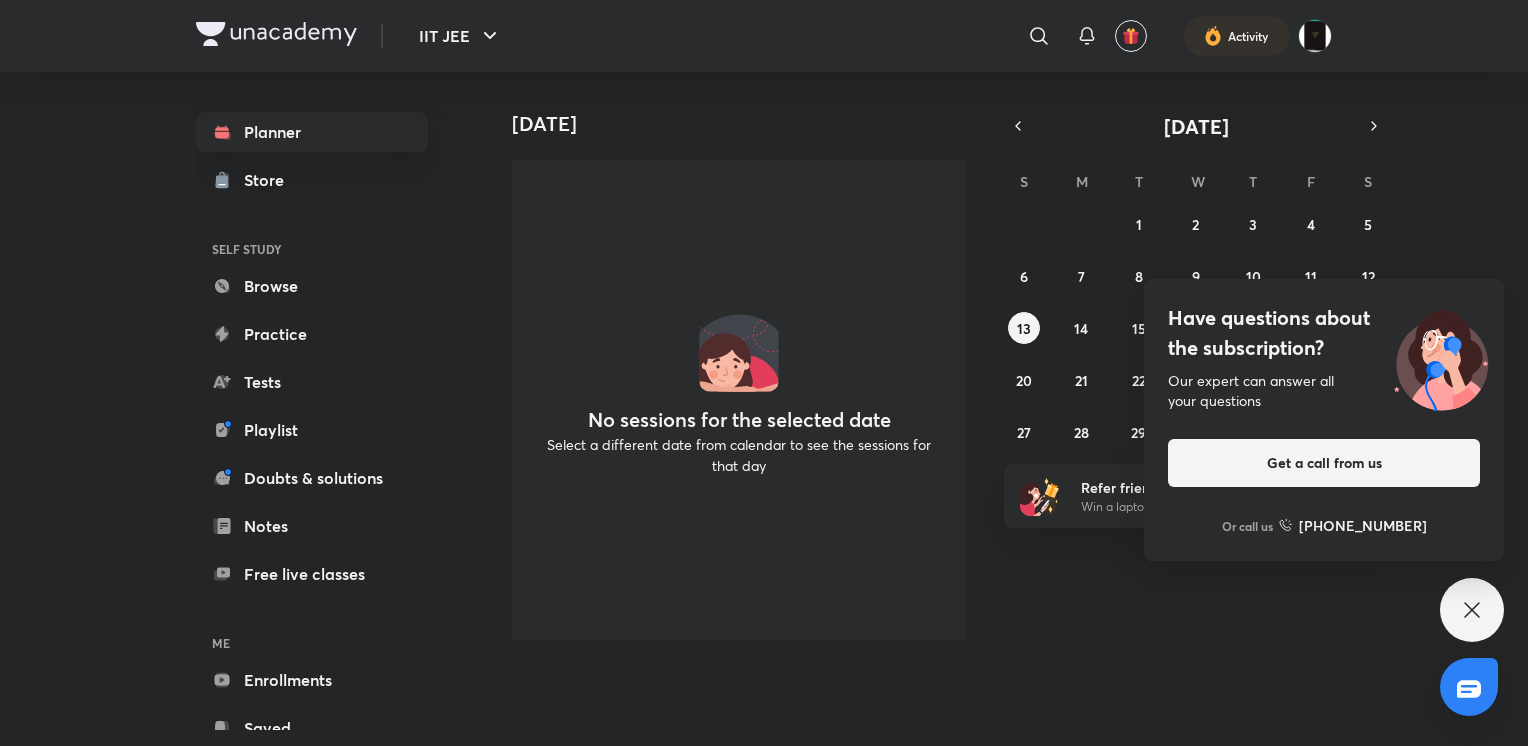 click on "Have questions about the subscription? Our expert can answer all your questions Get a call from us Or call us +91 8585858585" at bounding box center [1472, 610] 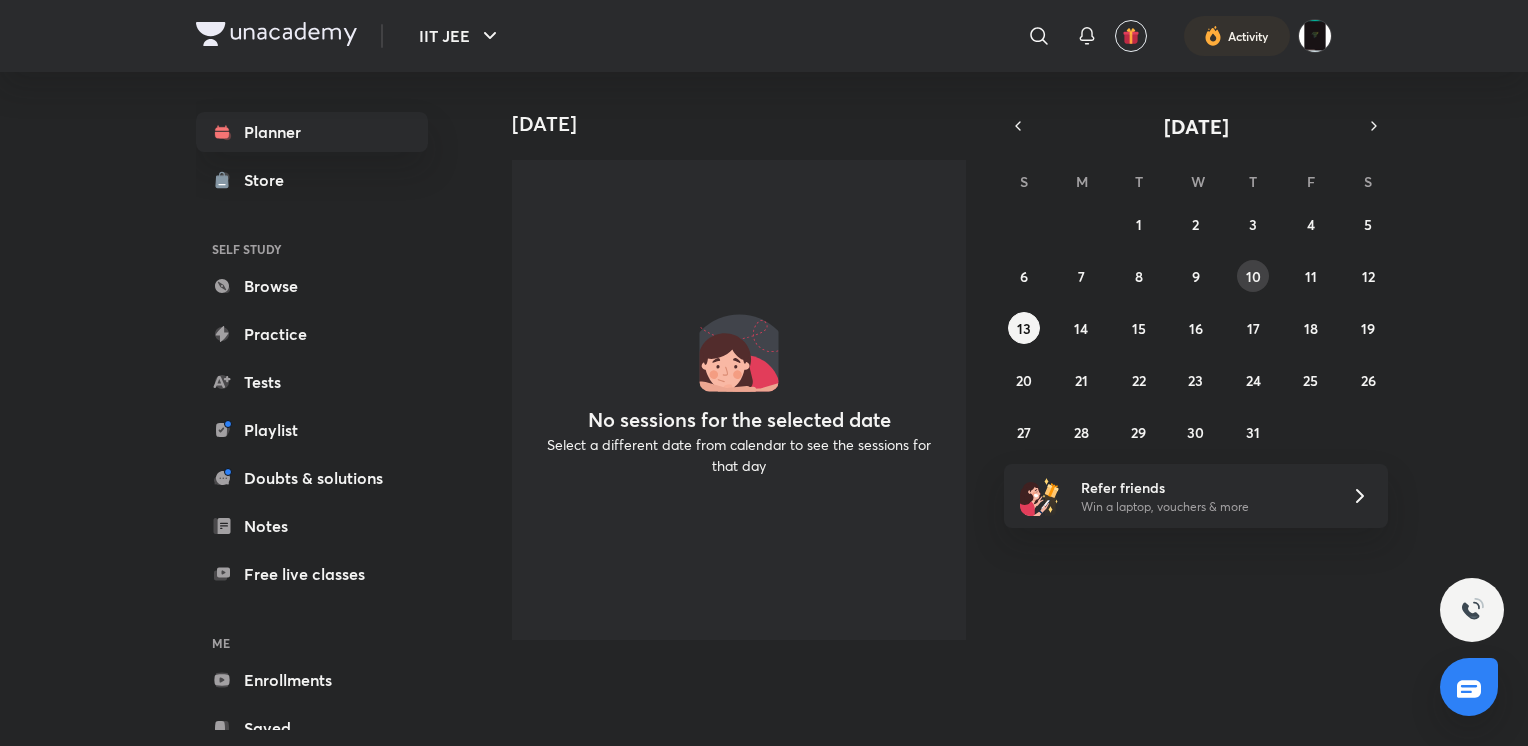 click on "10" at bounding box center [1253, 276] 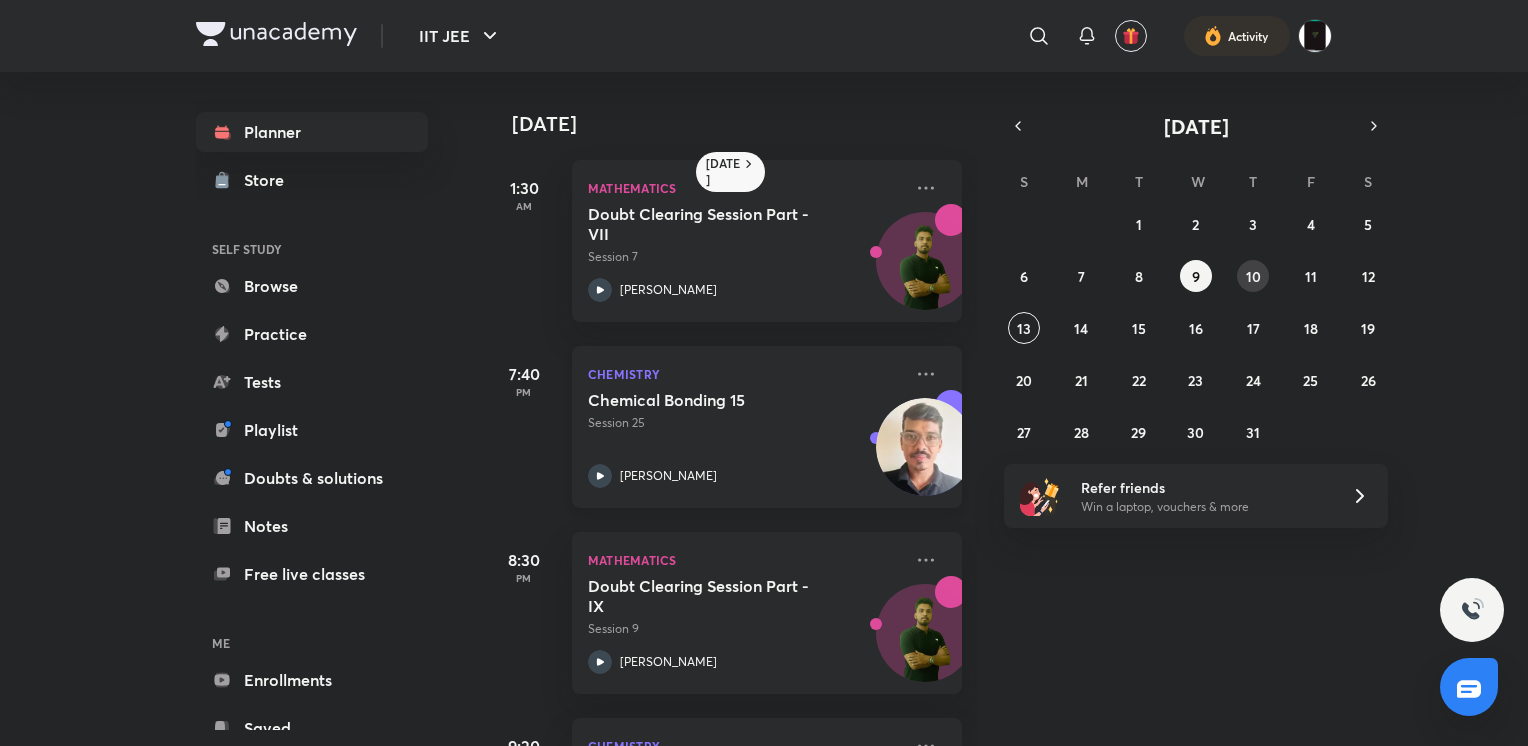 scroll, scrollTop: 351, scrollLeft: 0, axis: vertical 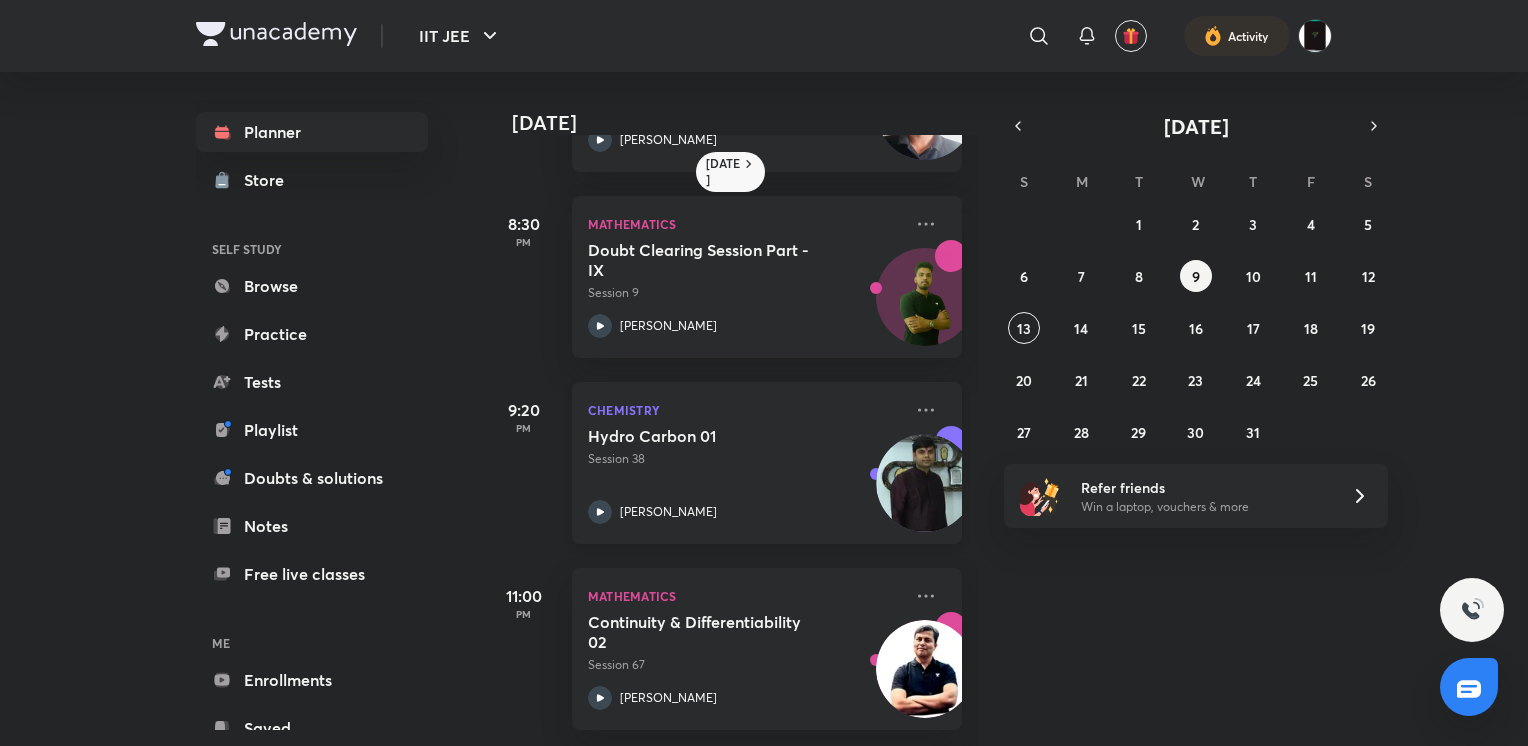 click on "Session 38" at bounding box center [745, 459] 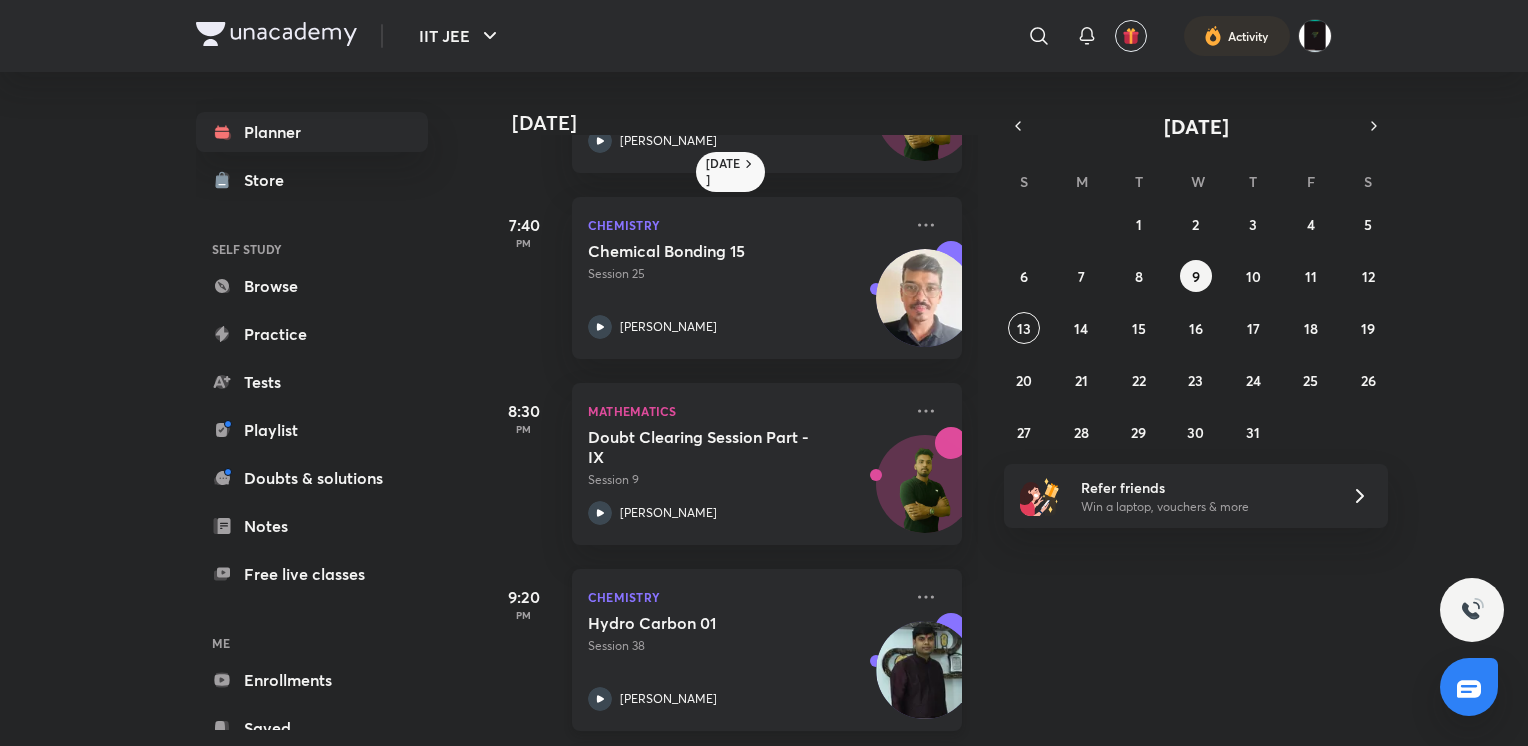 scroll, scrollTop: 143, scrollLeft: 0, axis: vertical 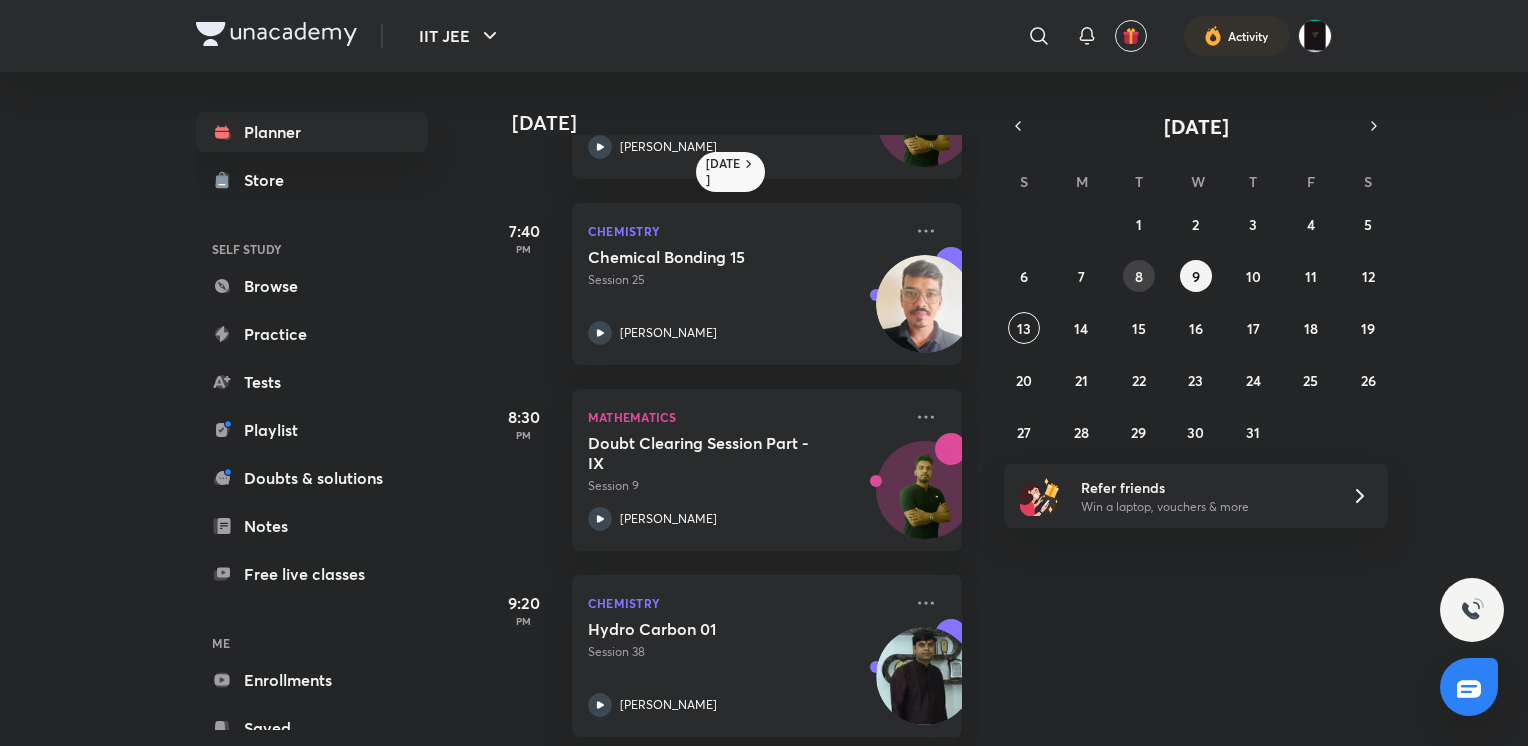 click on "8" at bounding box center (1139, 276) 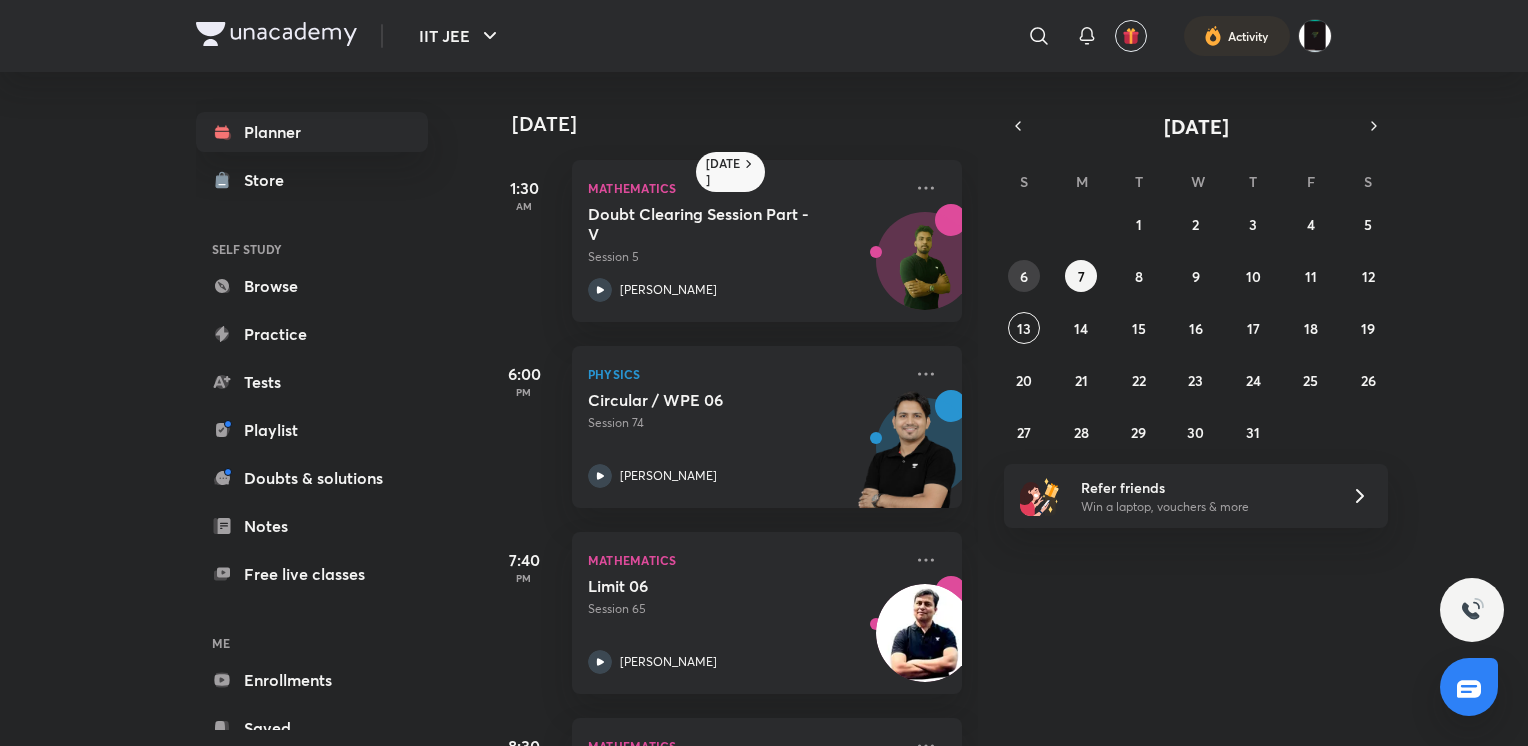 click on "6" at bounding box center [1024, 276] 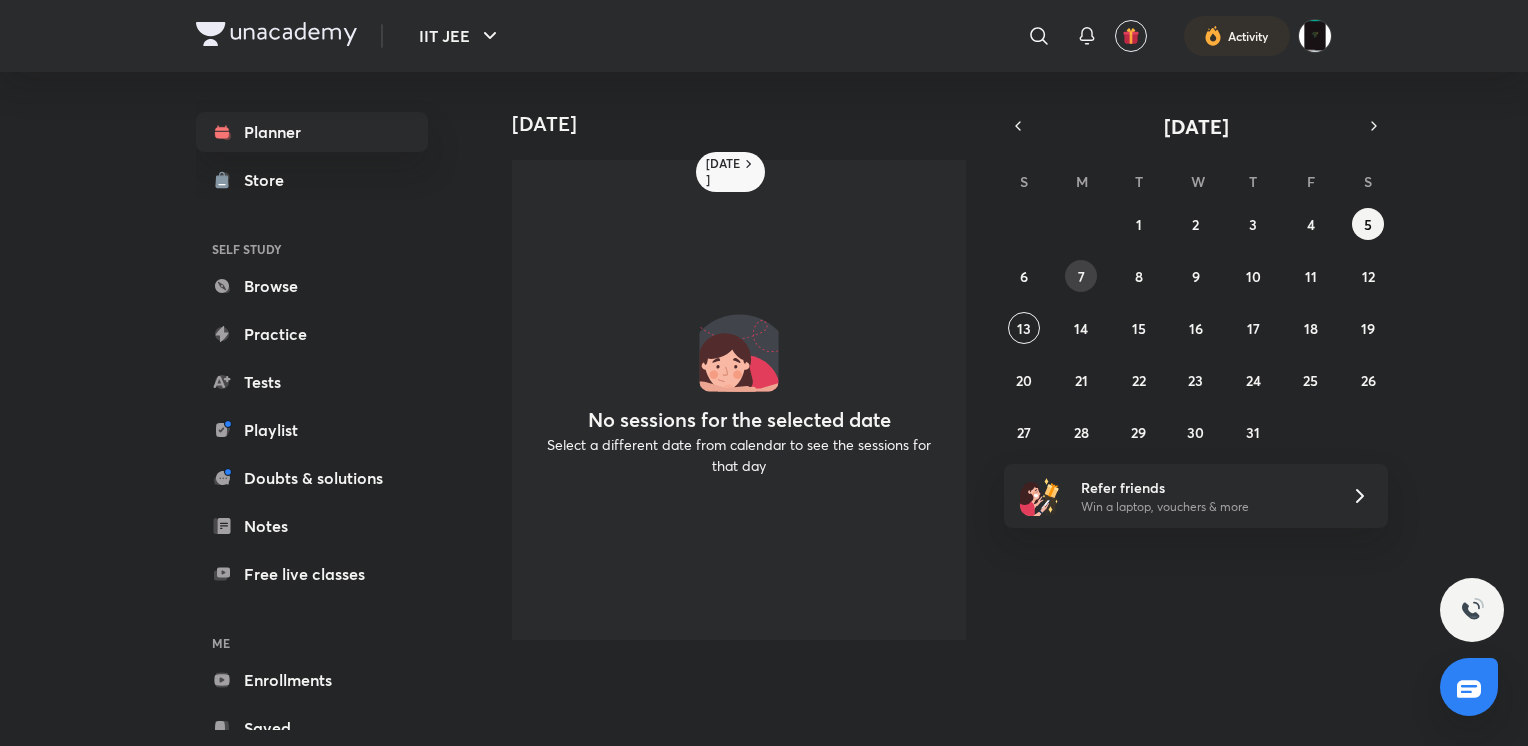 click on "7" at bounding box center (1081, 276) 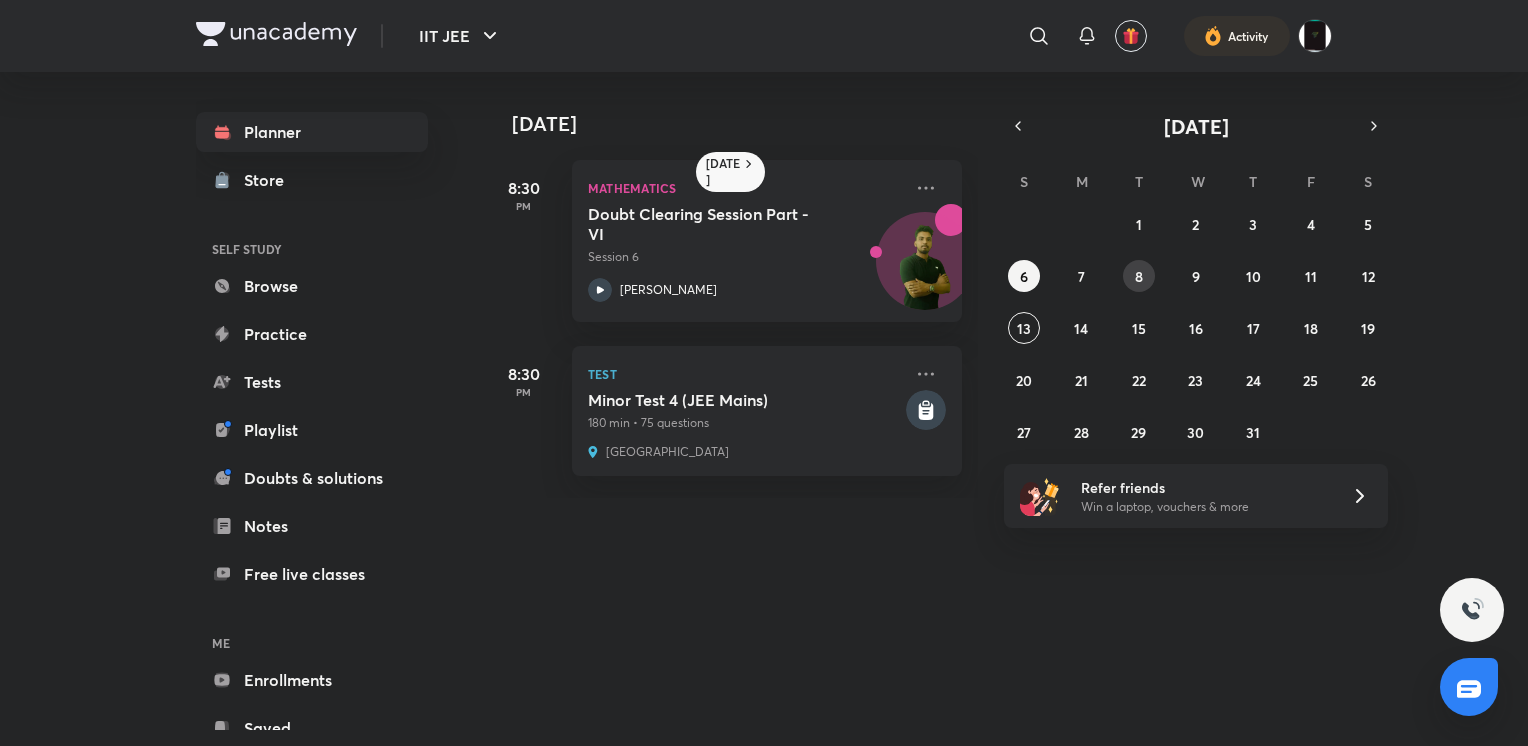 click on "8" at bounding box center (1139, 276) 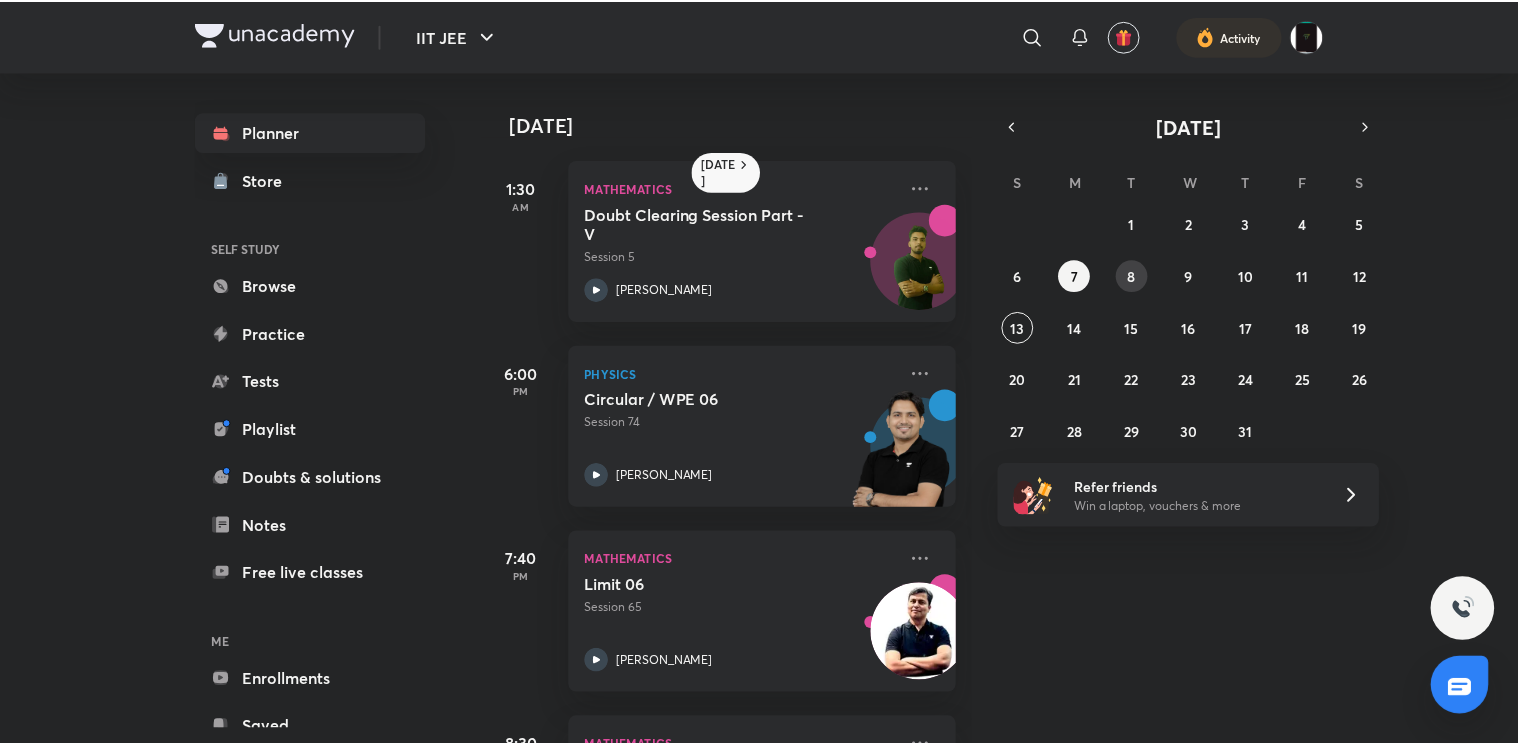 scroll, scrollTop: 536, scrollLeft: 0, axis: vertical 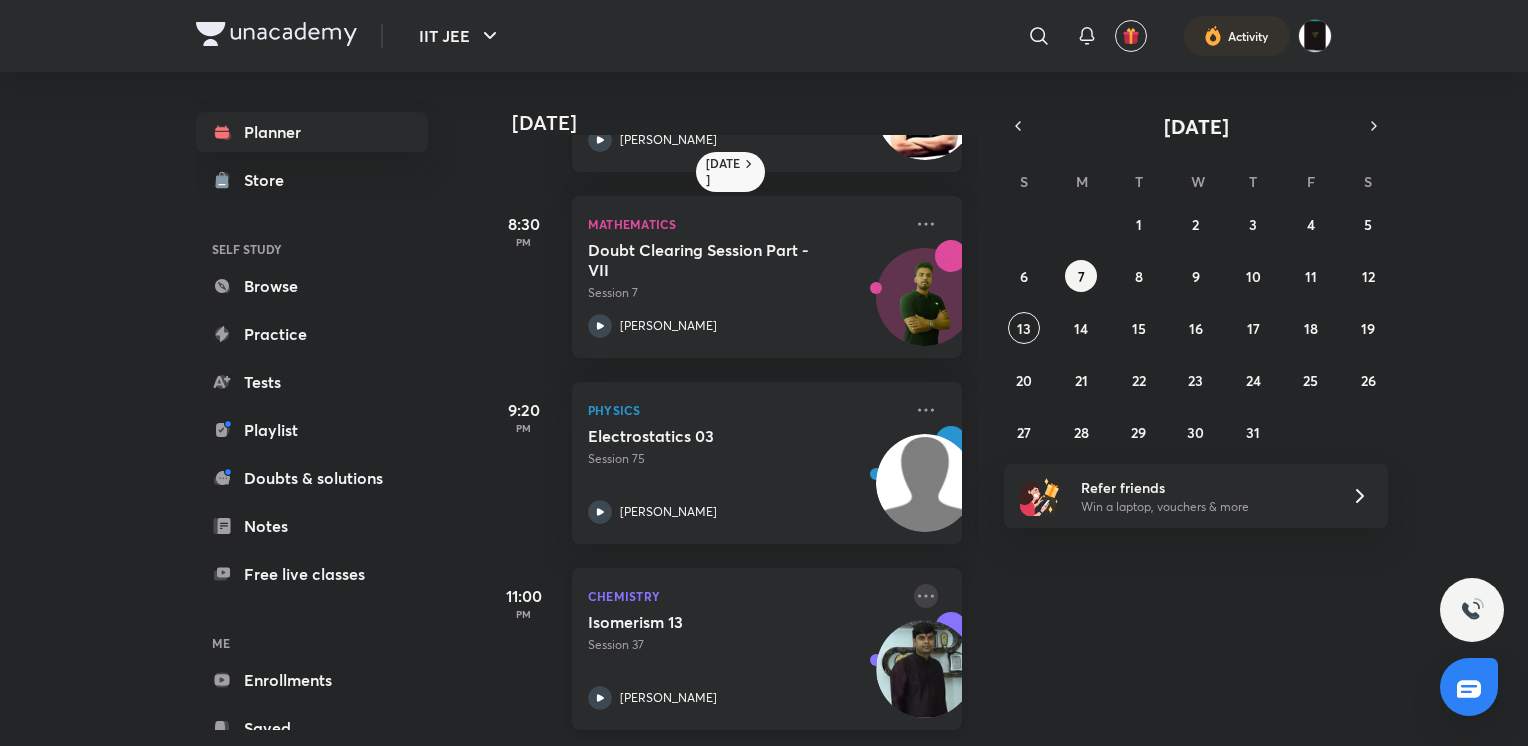 click 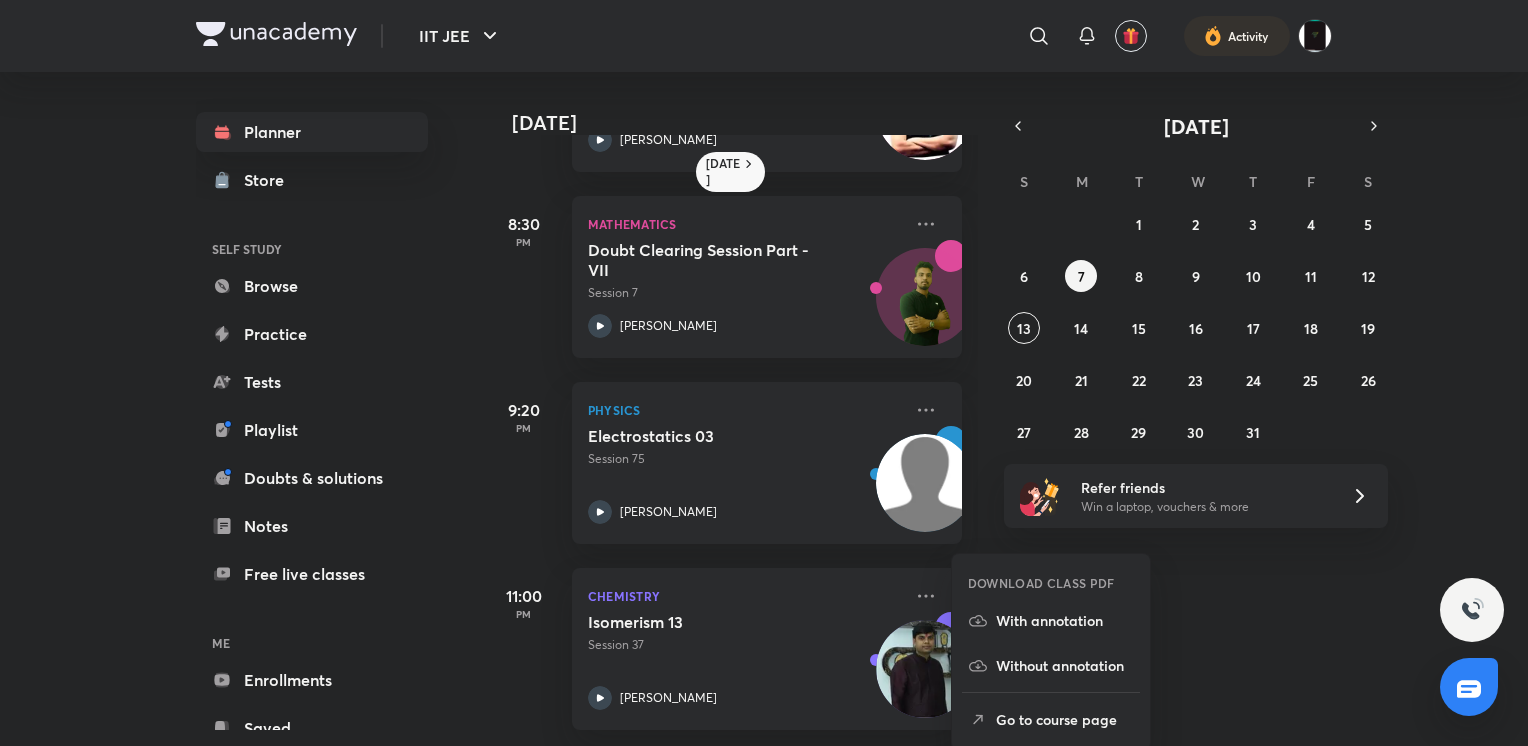 click on "Go to course page" at bounding box center (1065, 719) 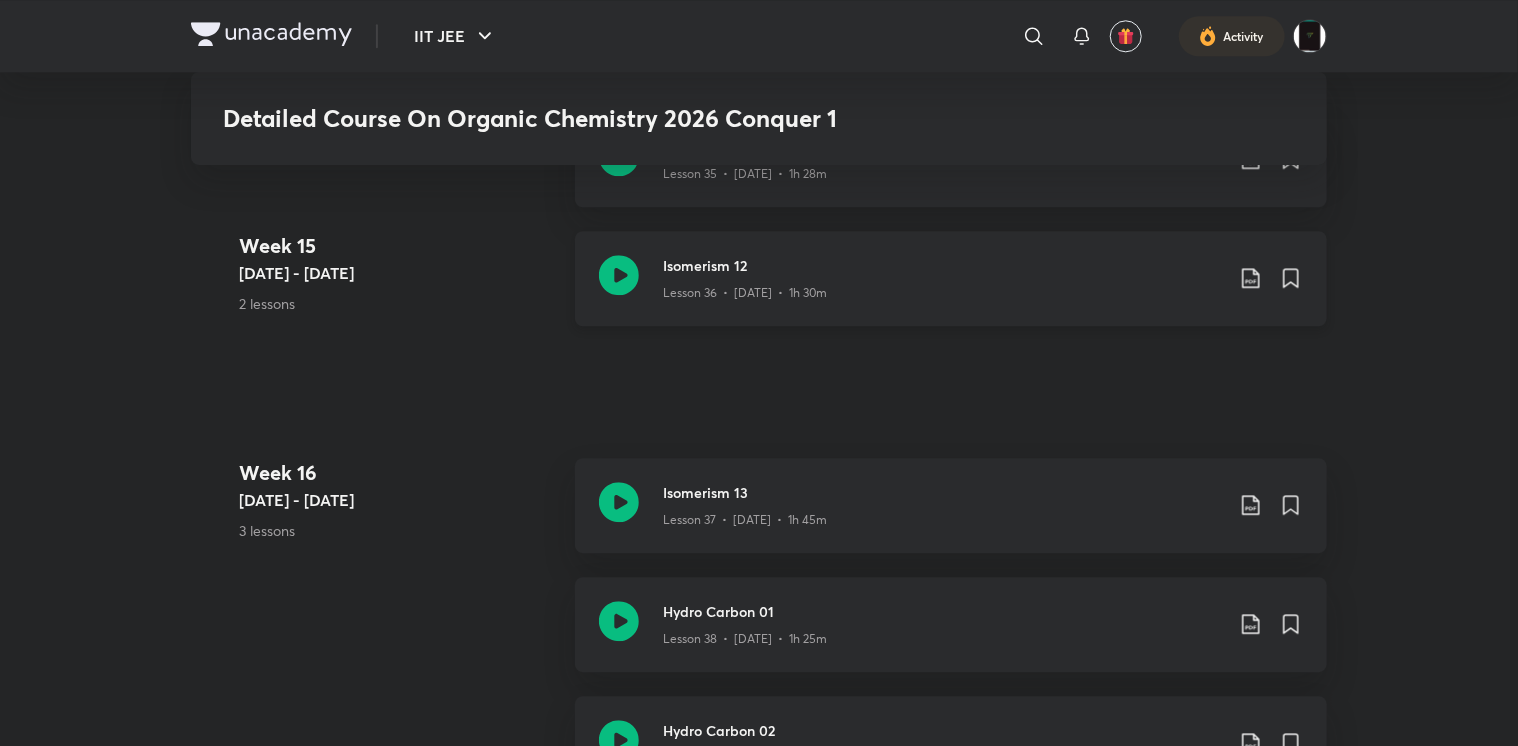 scroll, scrollTop: 6324, scrollLeft: 0, axis: vertical 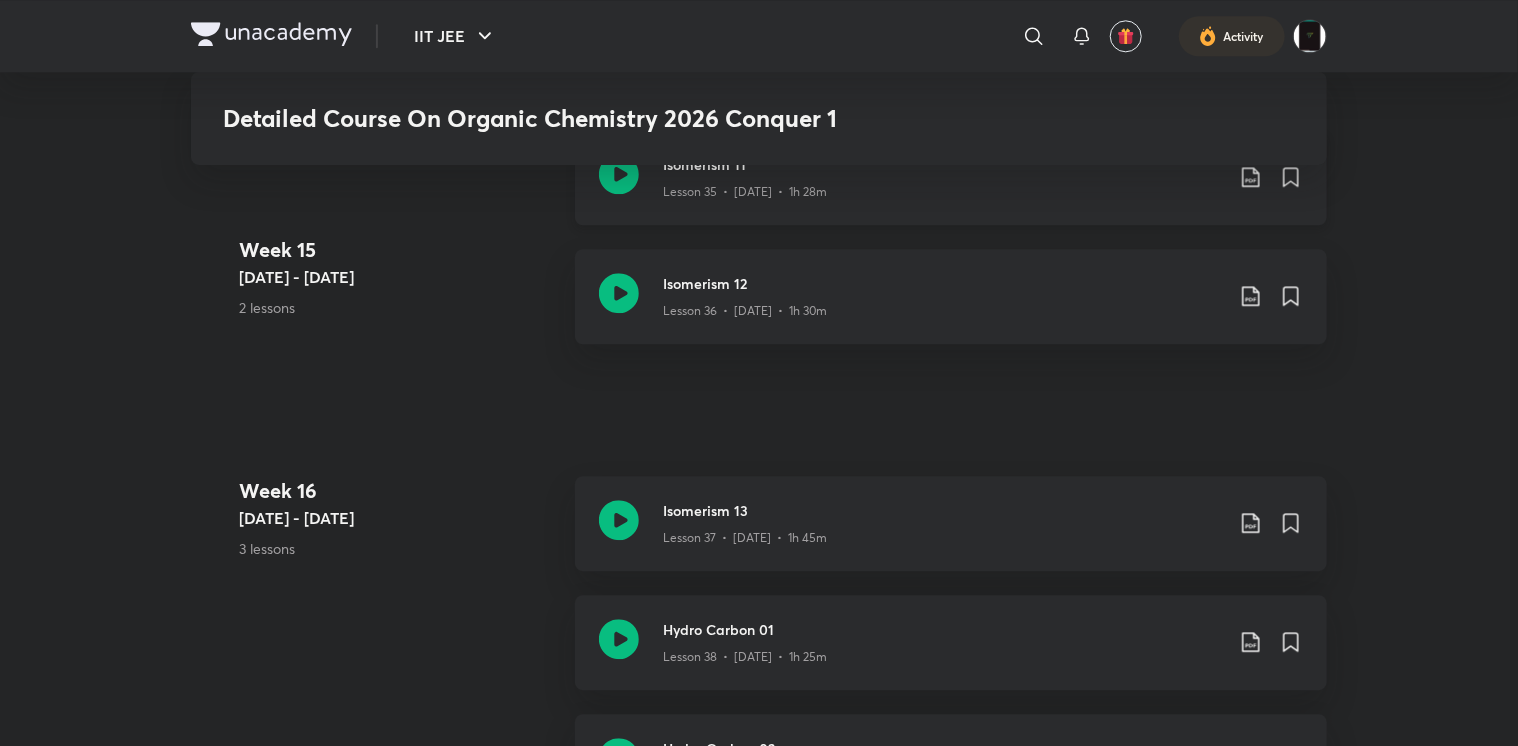 click on "Isomerism 11 Lesson 35  •  Jul 2  •  1h 28m" at bounding box center (951, 177) 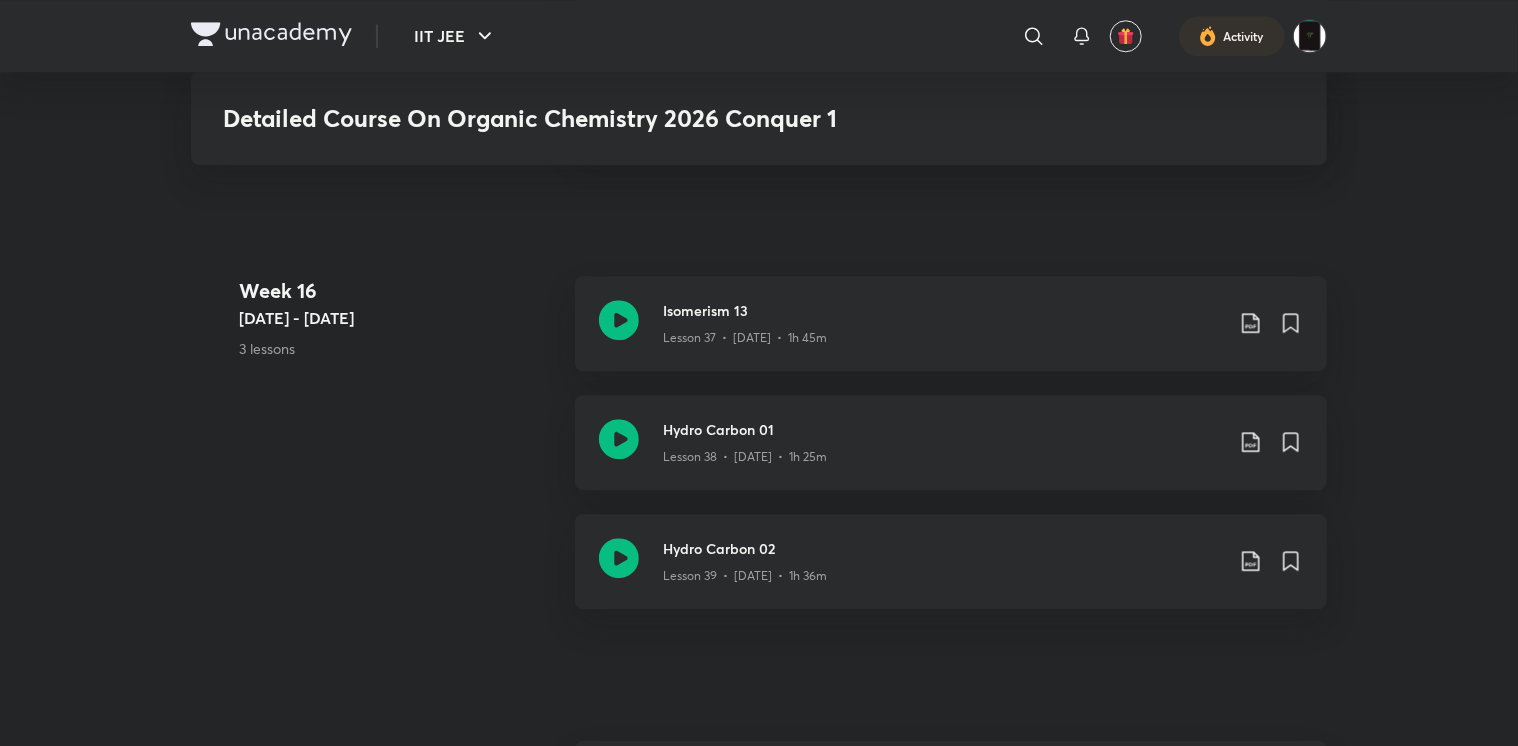 scroll, scrollTop: 6530, scrollLeft: 0, axis: vertical 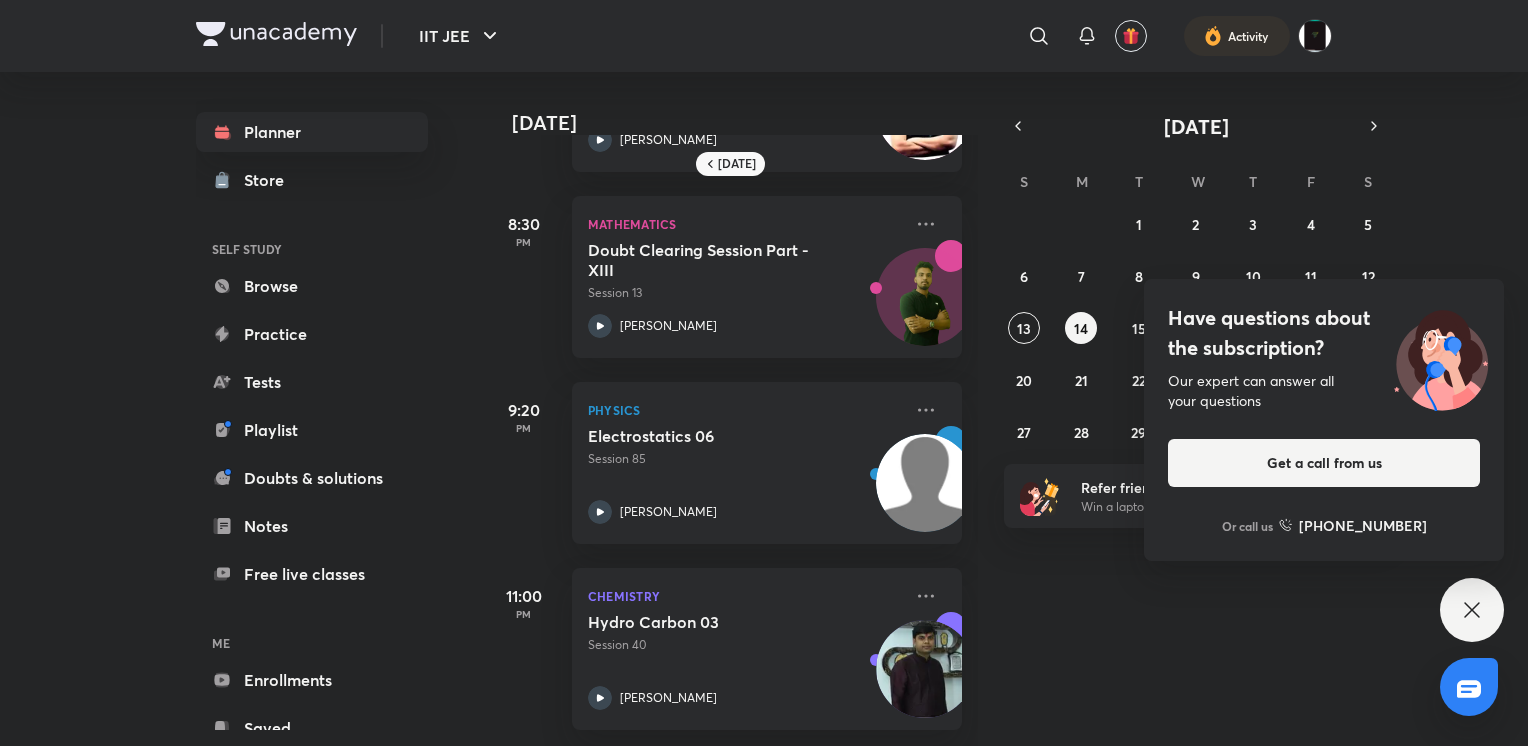 click on "Have questions about the subscription? Our expert can answer all your questions Get a call from us Or call us [PHONE_NUMBER]" at bounding box center [1472, 610] 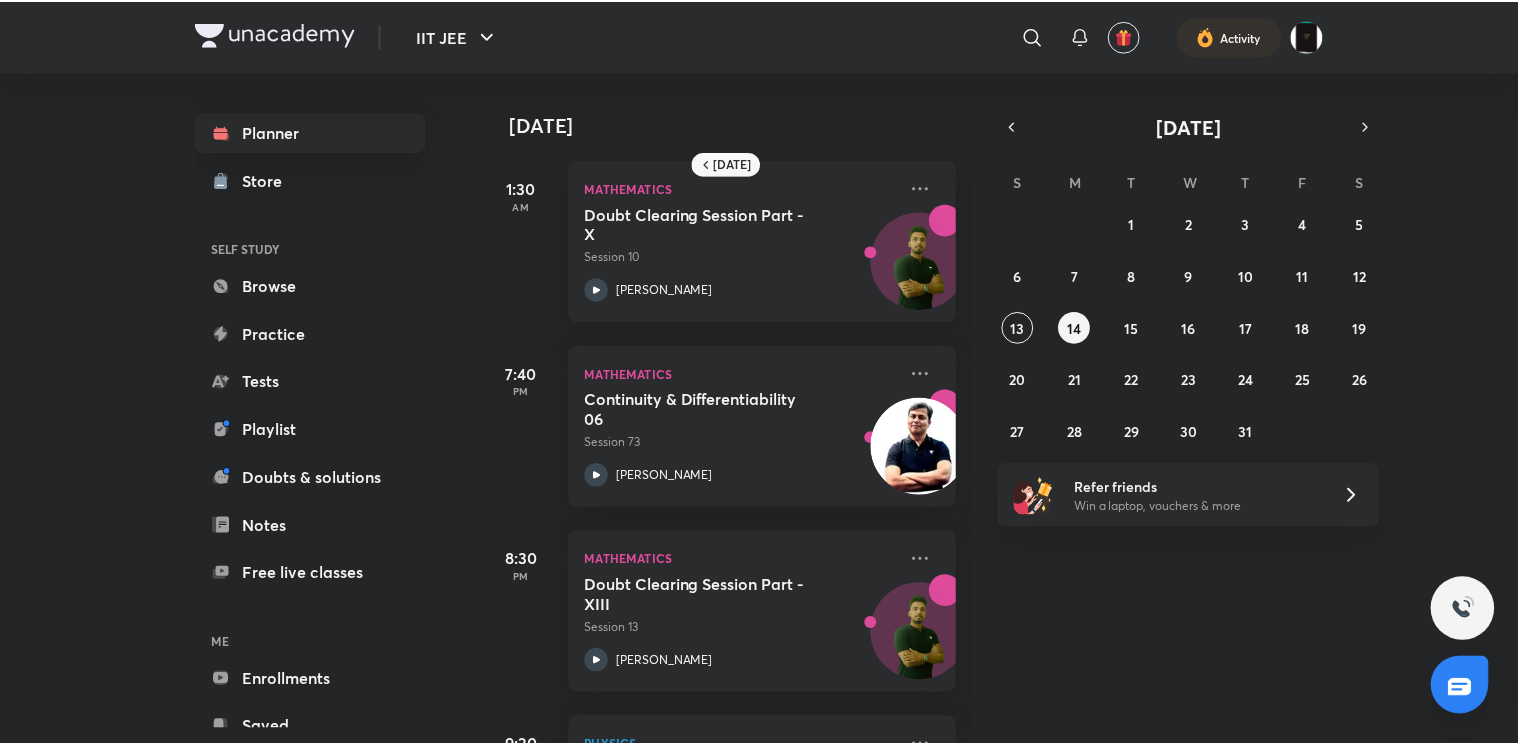 scroll, scrollTop: 351, scrollLeft: 0, axis: vertical 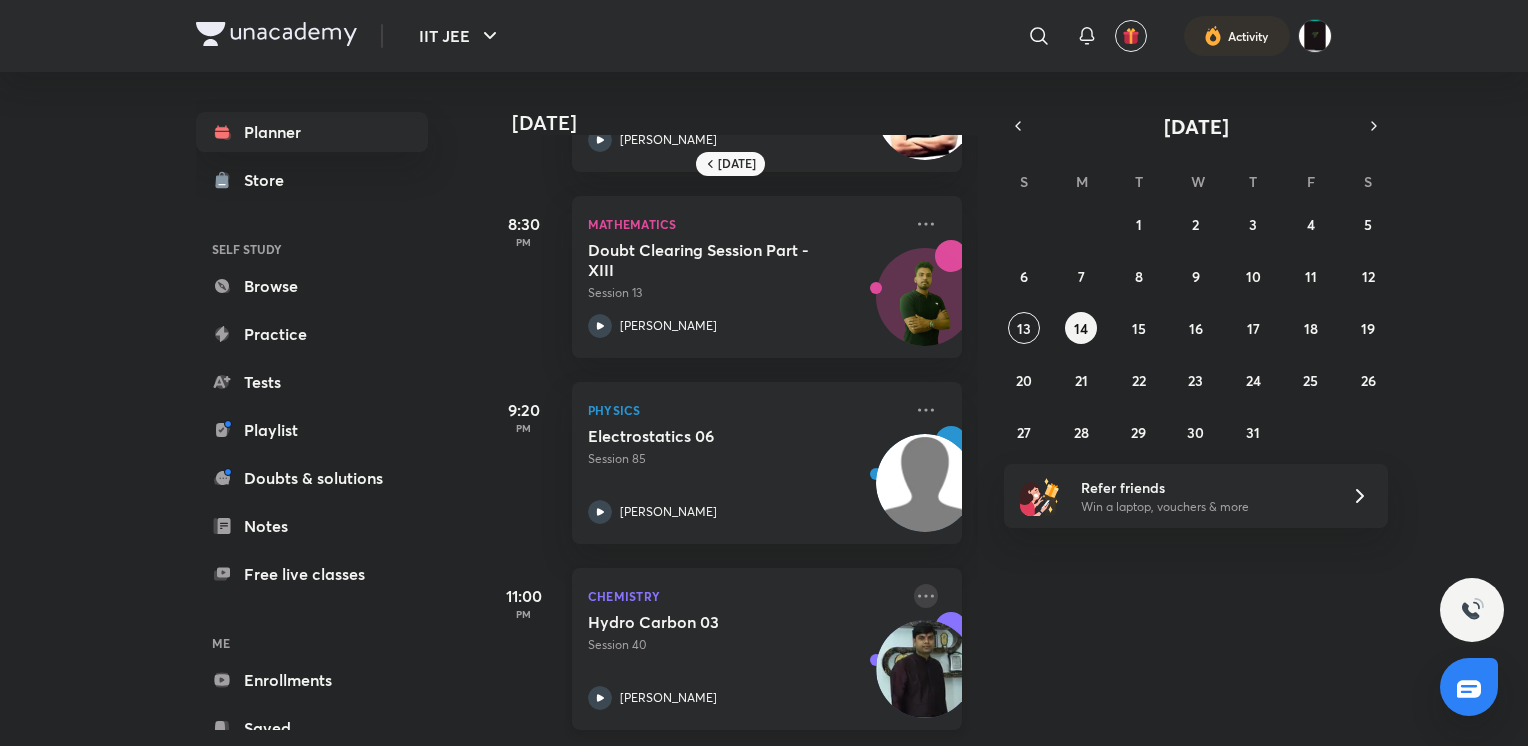 click 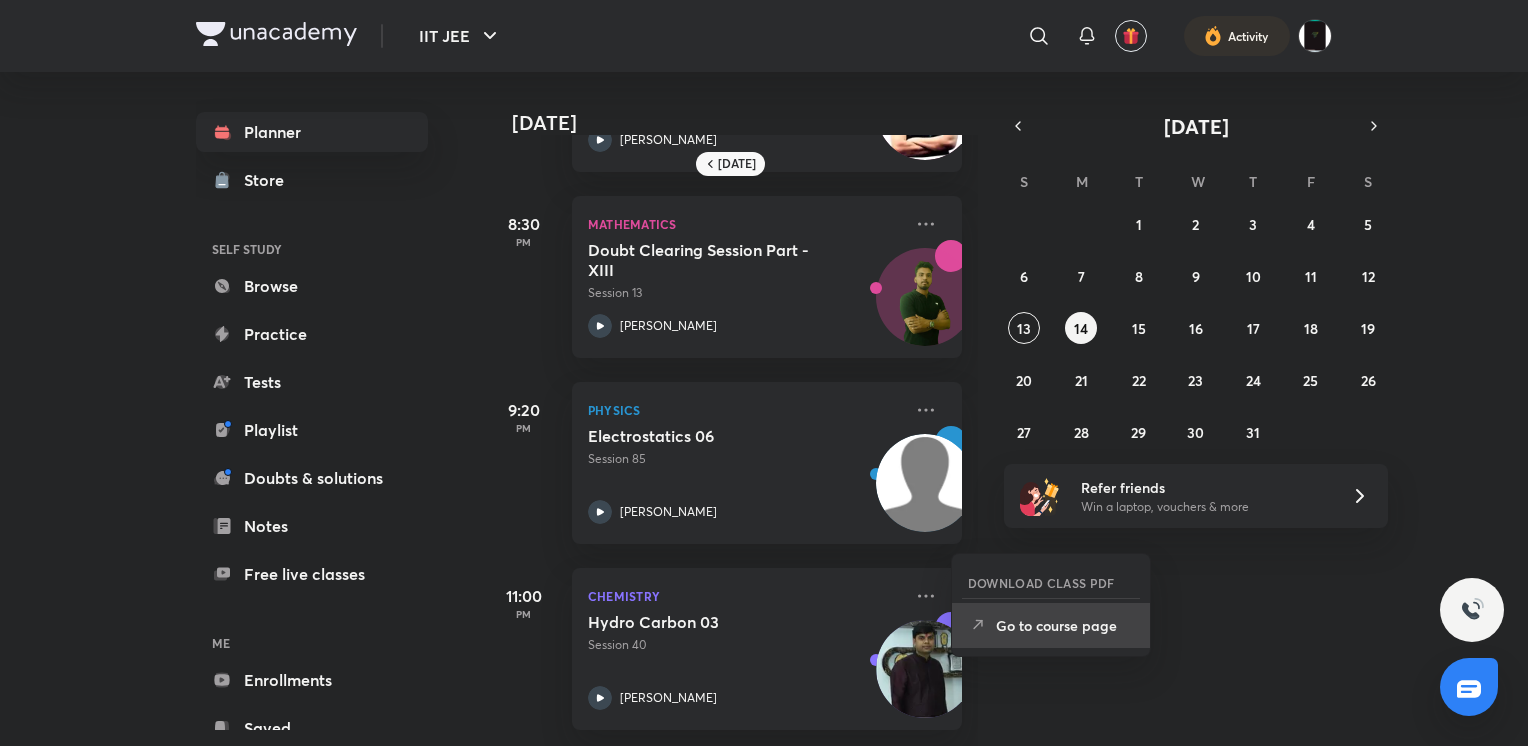 click on "Go to course page" at bounding box center [1065, 625] 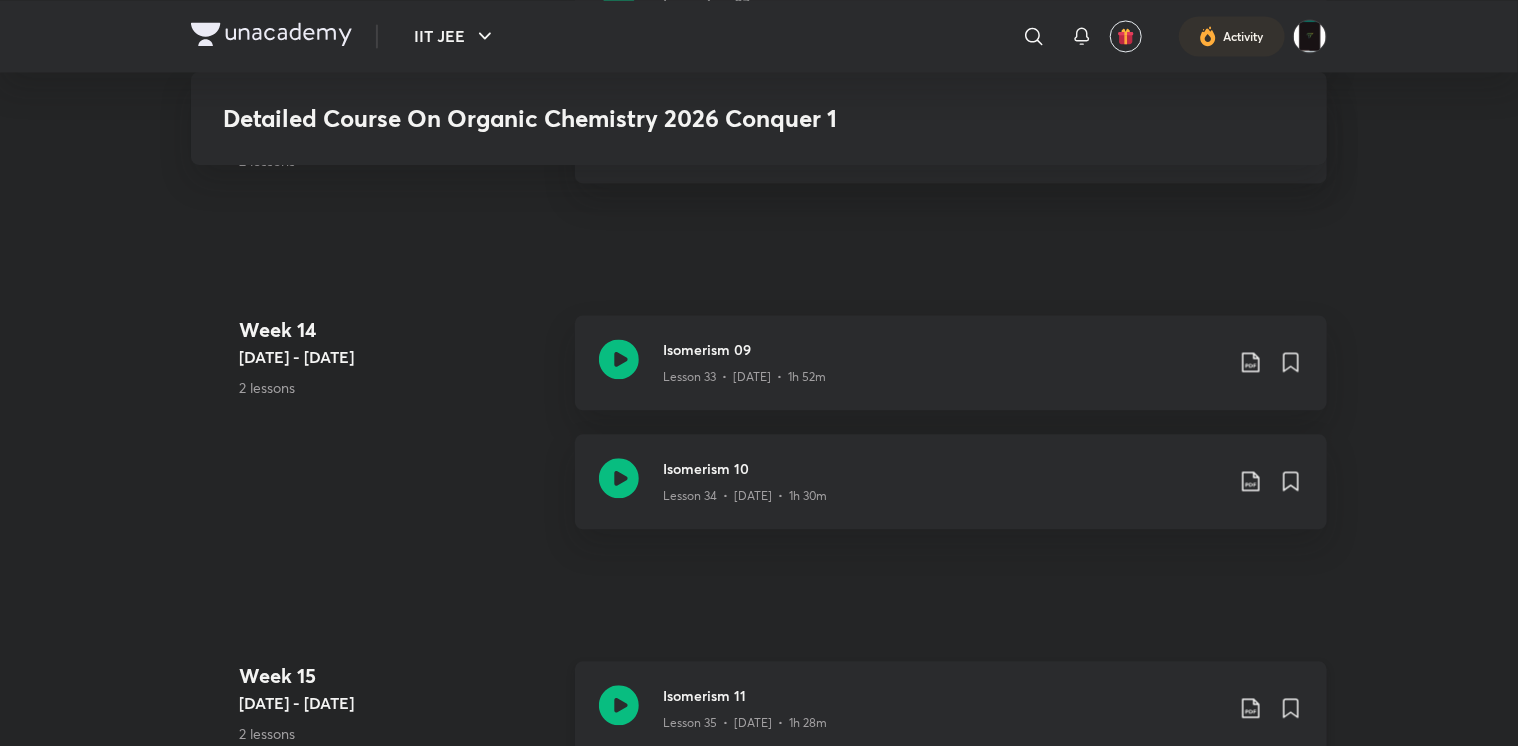 scroll, scrollTop: 6000, scrollLeft: 0, axis: vertical 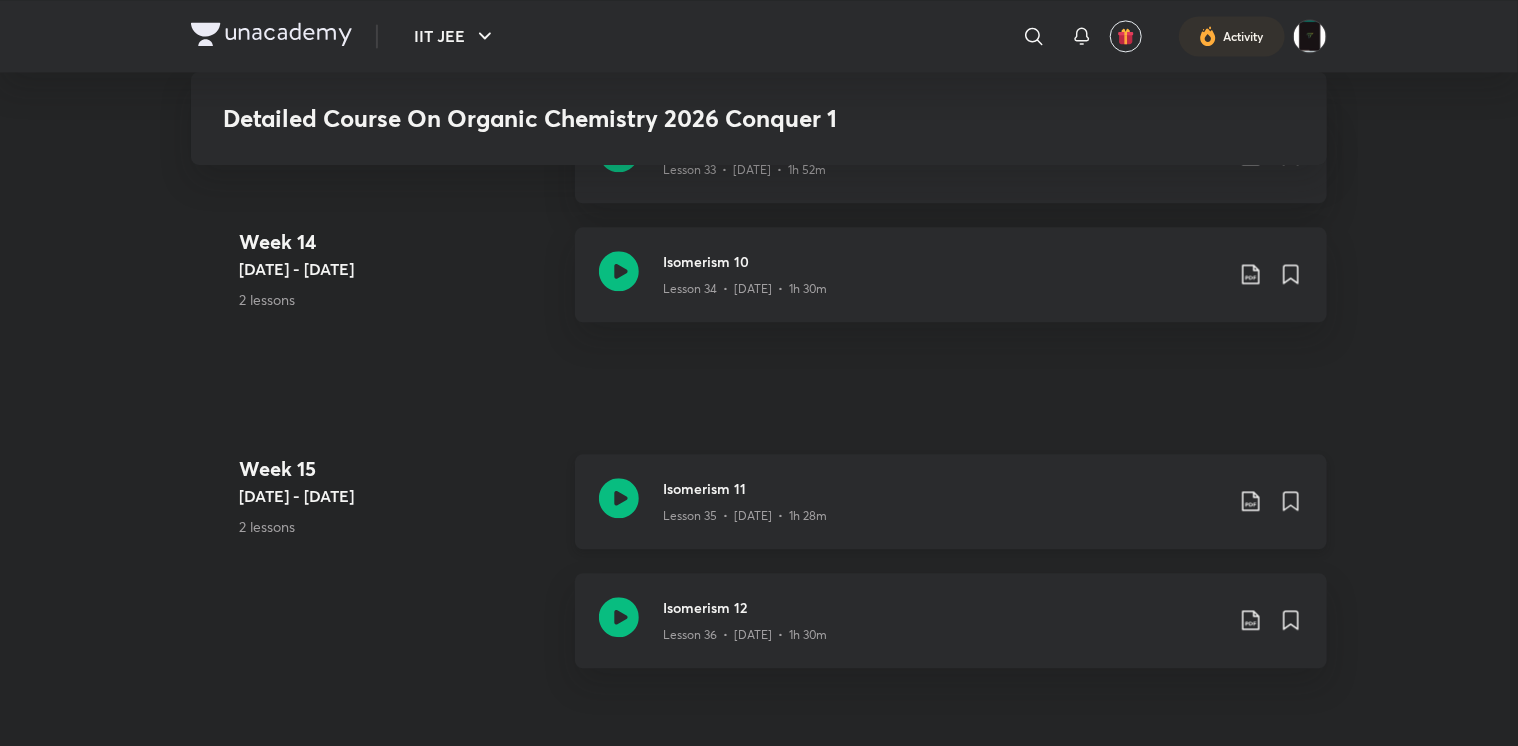 click 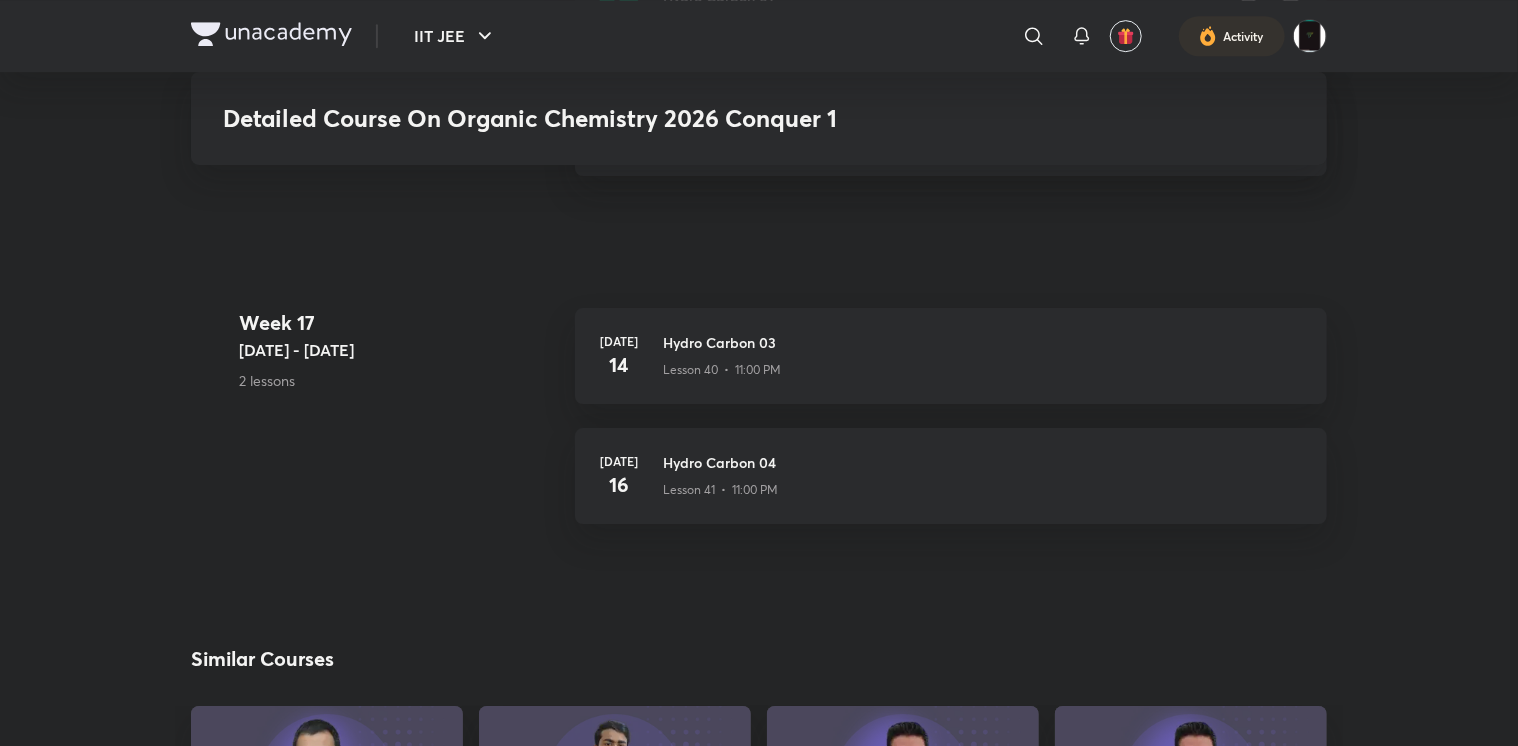 scroll, scrollTop: 6993, scrollLeft: 0, axis: vertical 